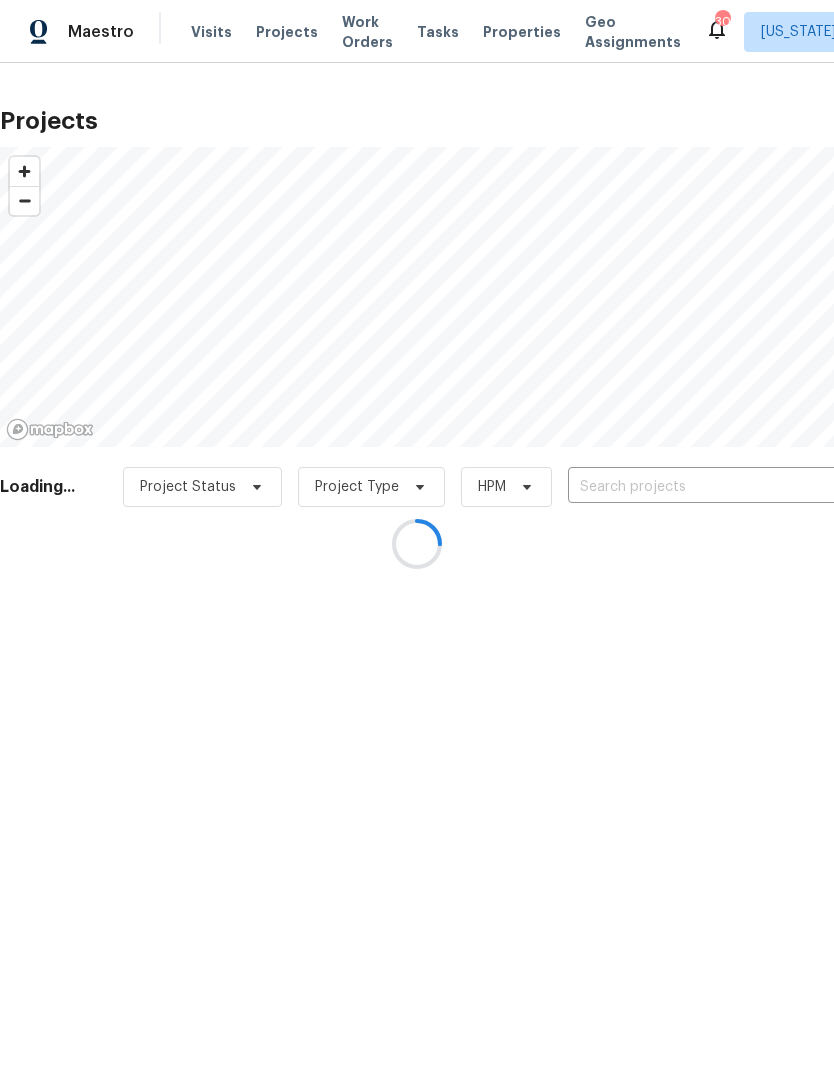 scroll, scrollTop: 0, scrollLeft: 0, axis: both 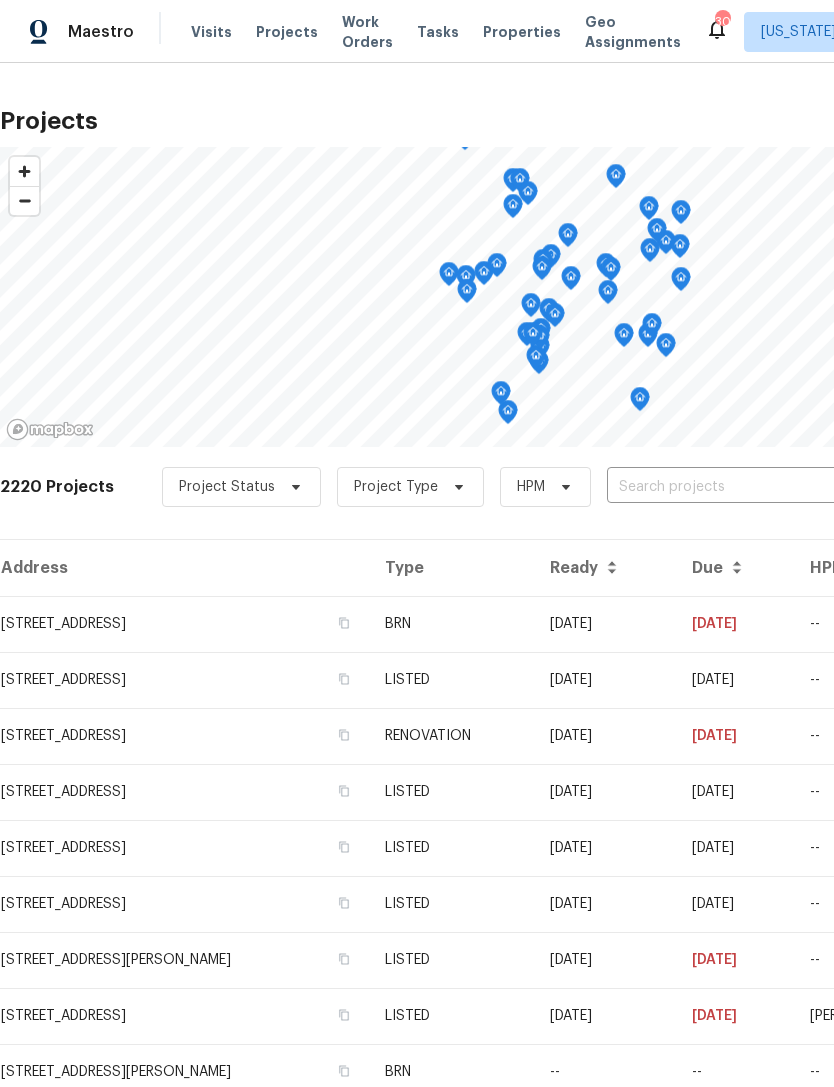 click at bounding box center [721, 487] 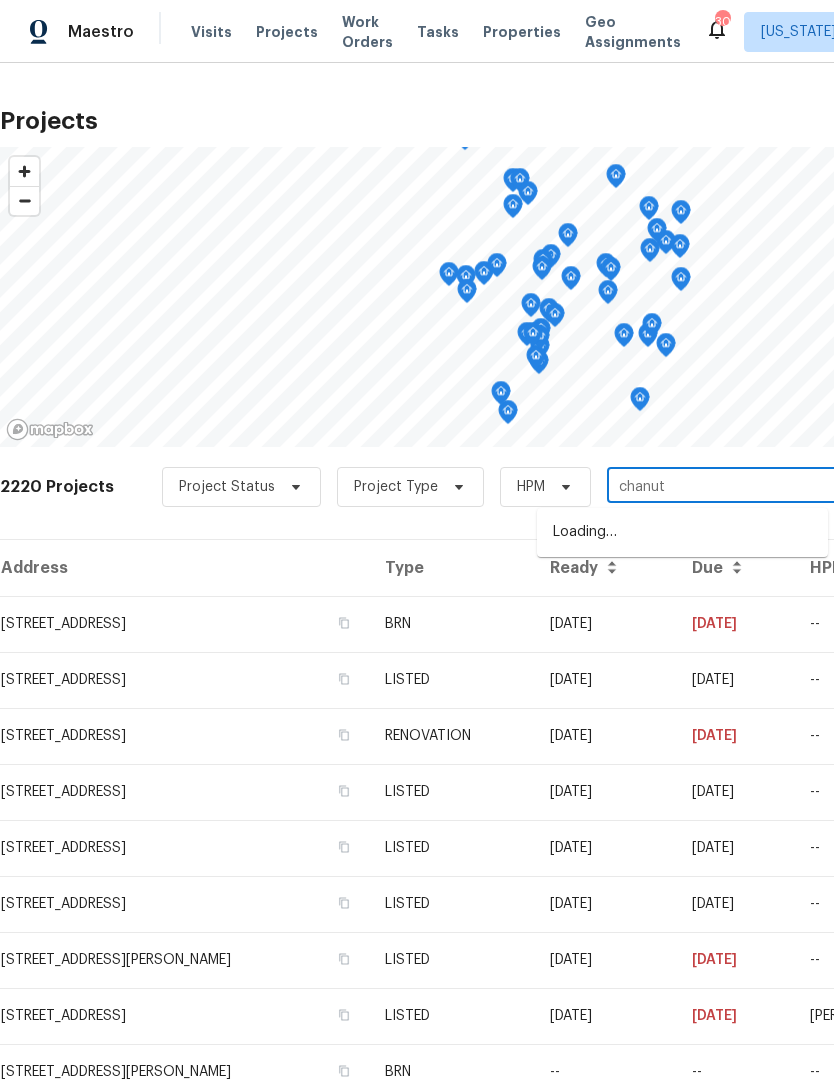 type on "chanute" 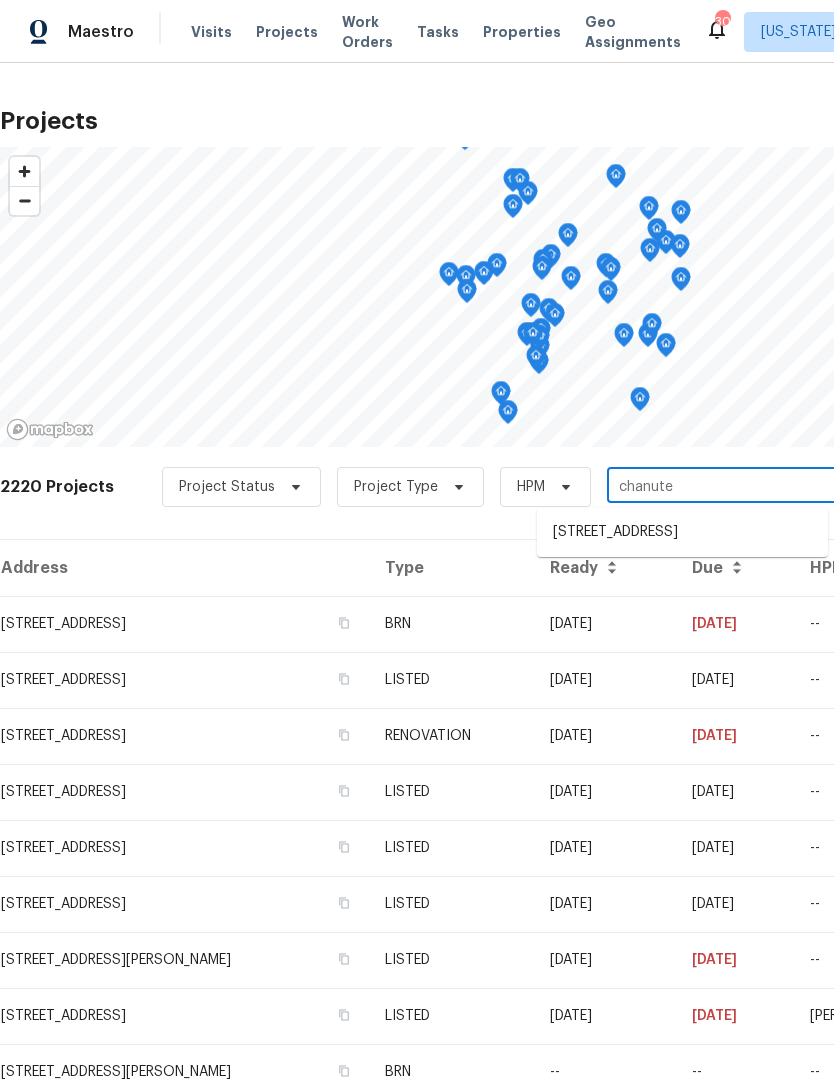 click on "[STREET_ADDRESS]" at bounding box center [682, 532] 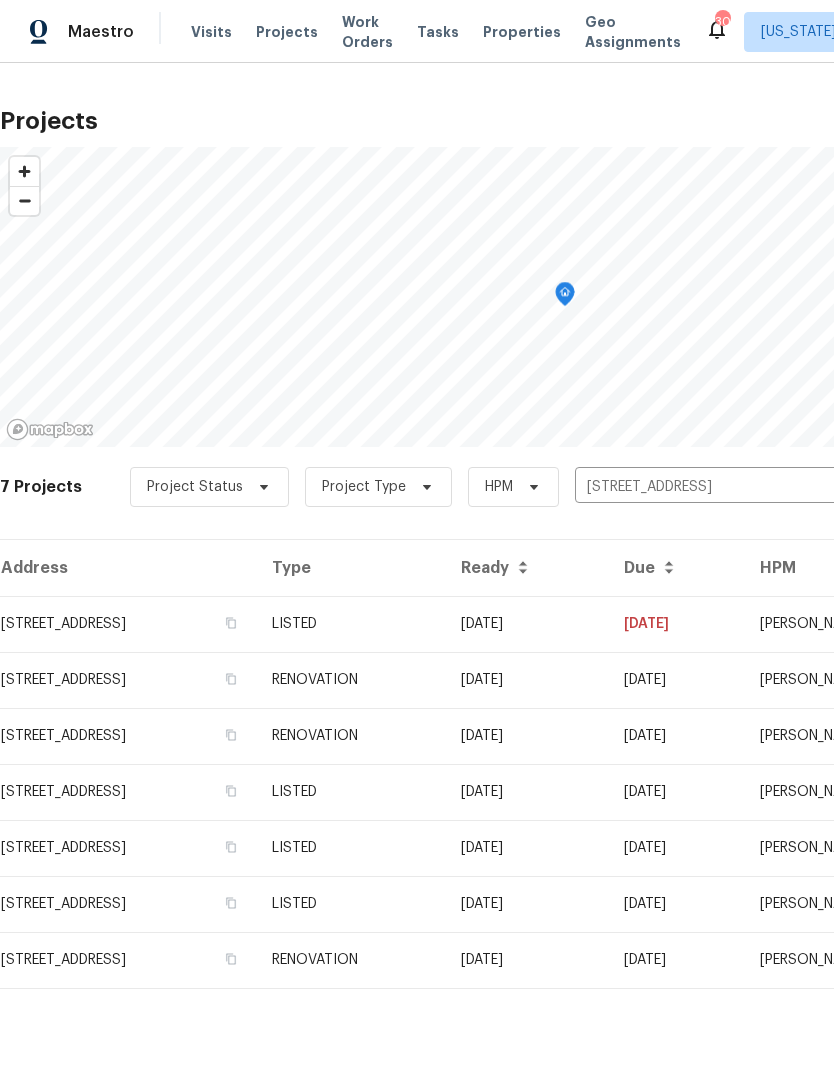 click on "[STREET_ADDRESS]" at bounding box center (128, 624) 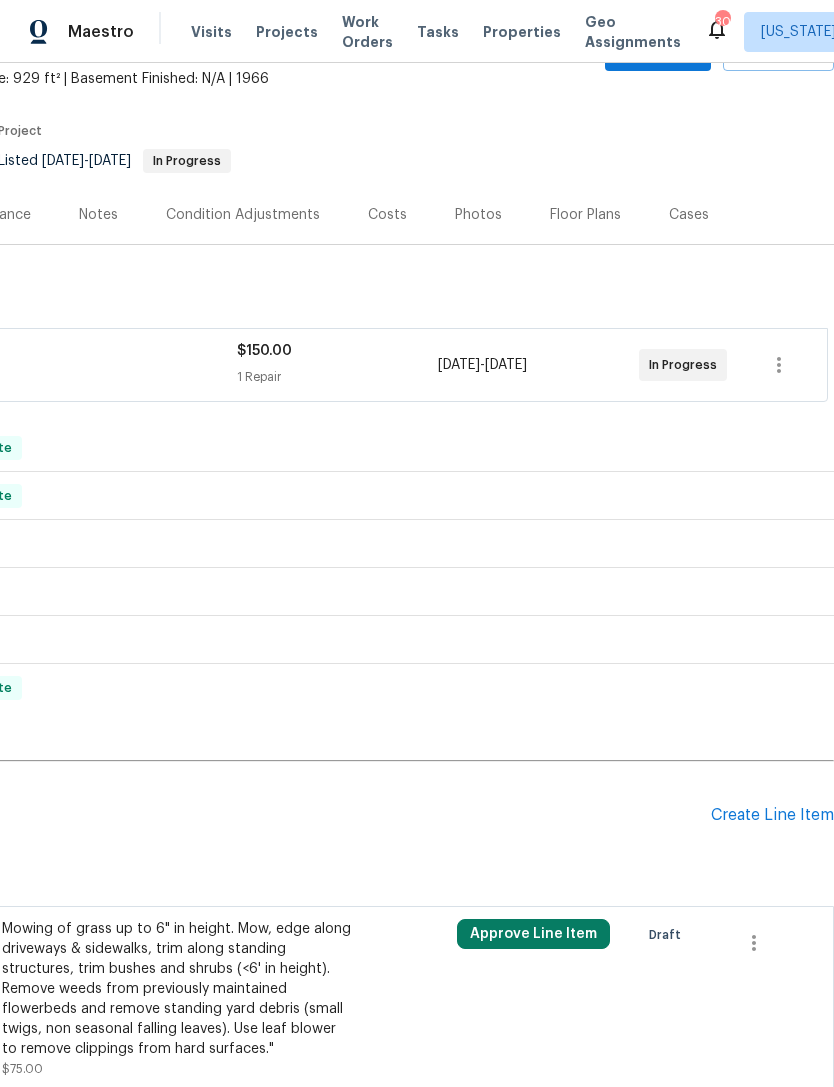 scroll, scrollTop: 118, scrollLeft: 296, axis: both 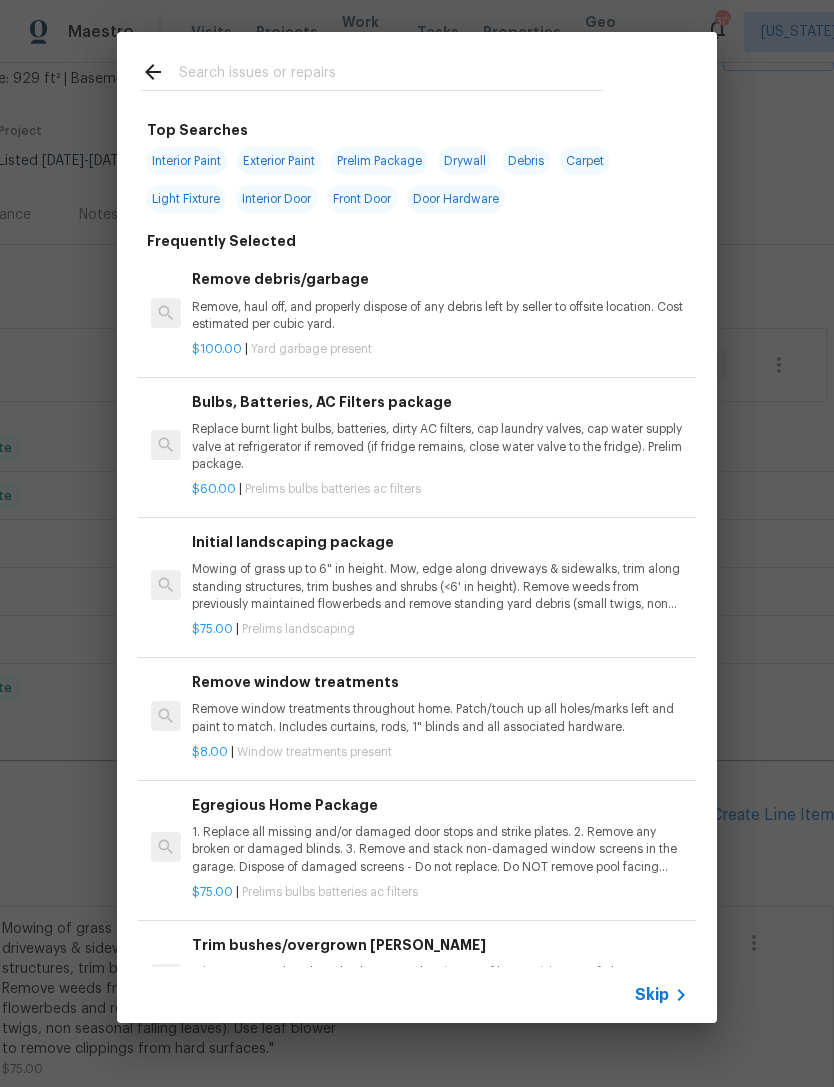 click at bounding box center [391, 75] 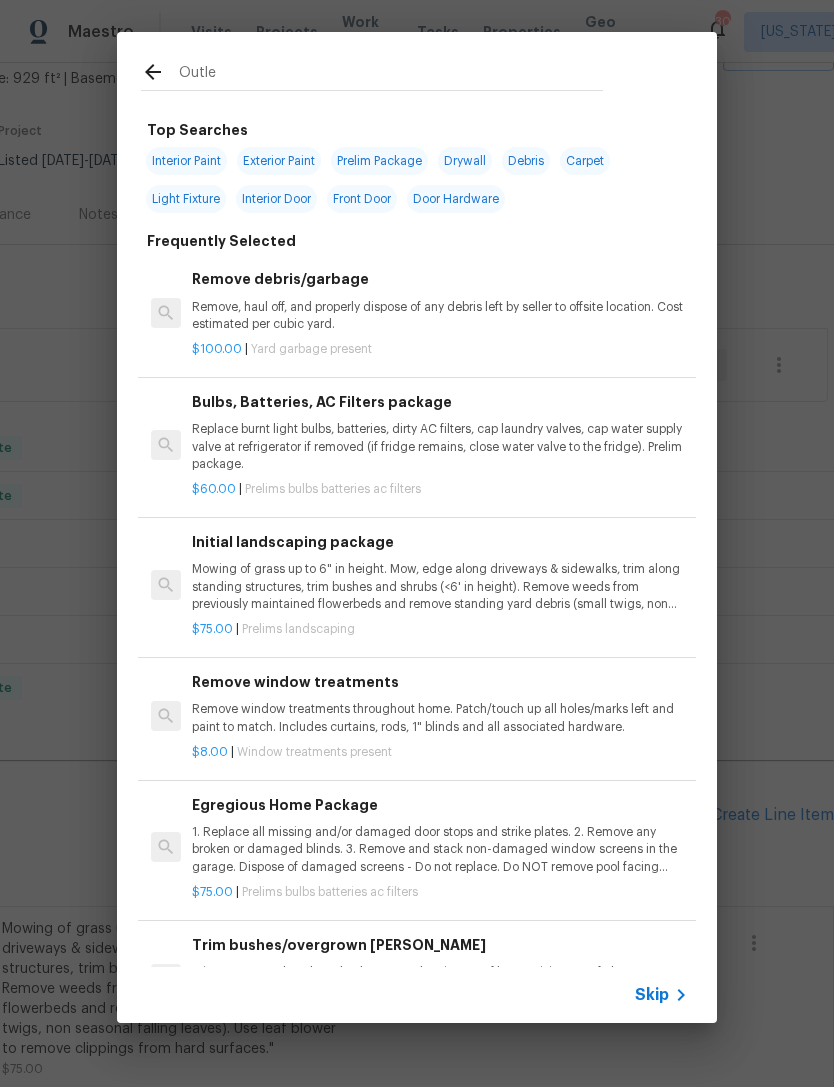 type on "Outlet" 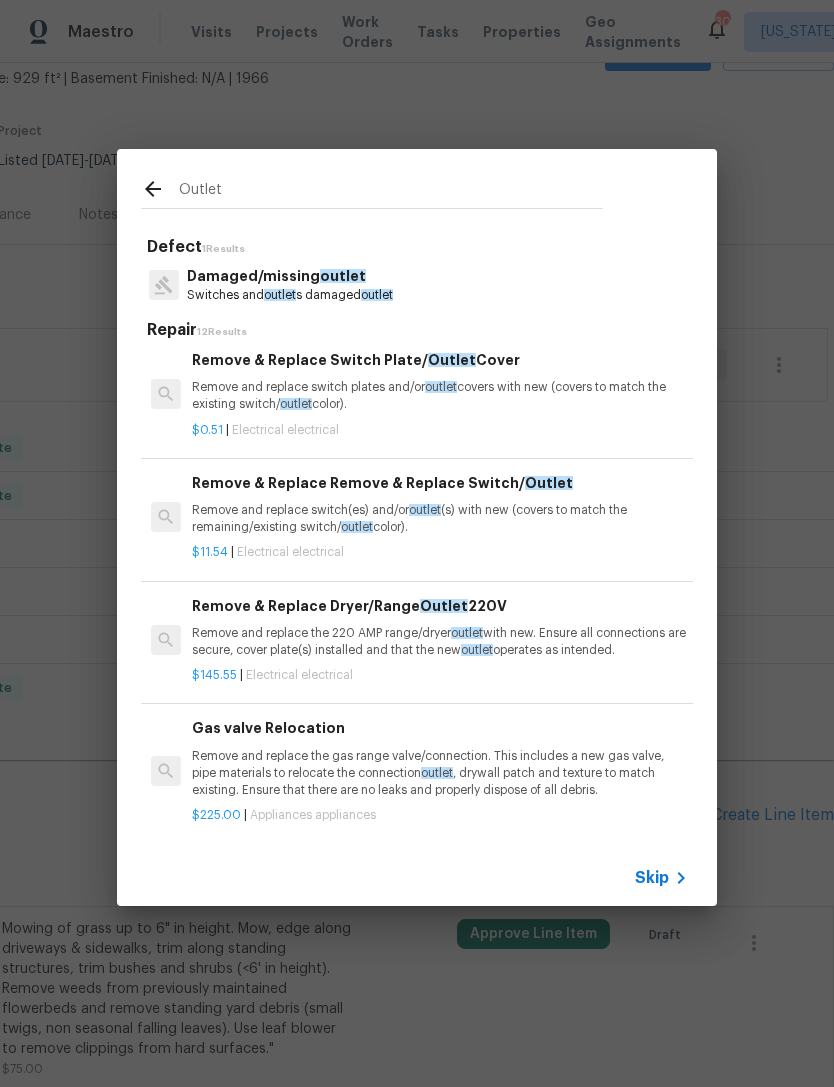 scroll, scrollTop: 623, scrollLeft: 0, axis: vertical 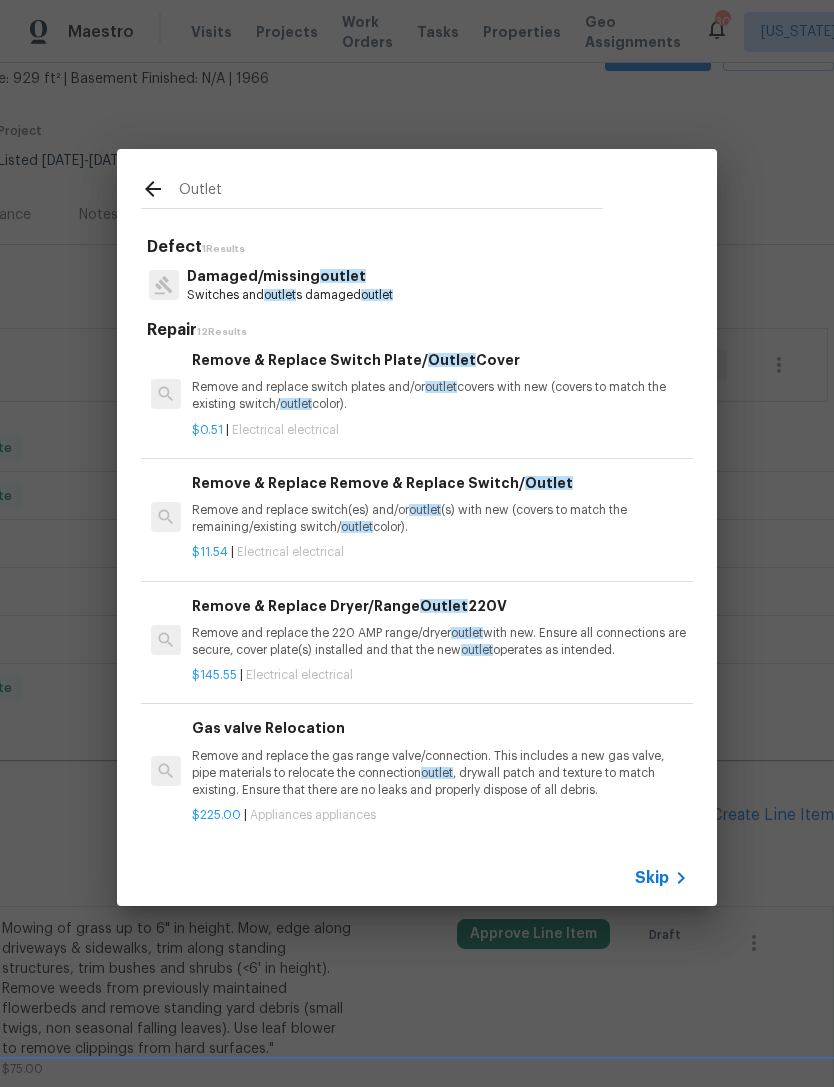 click on "Remove and replace switch(es) and/or  outlet (s) with new (covers to match the remaining/existing switch/ outlet  color)." at bounding box center [440, 519] 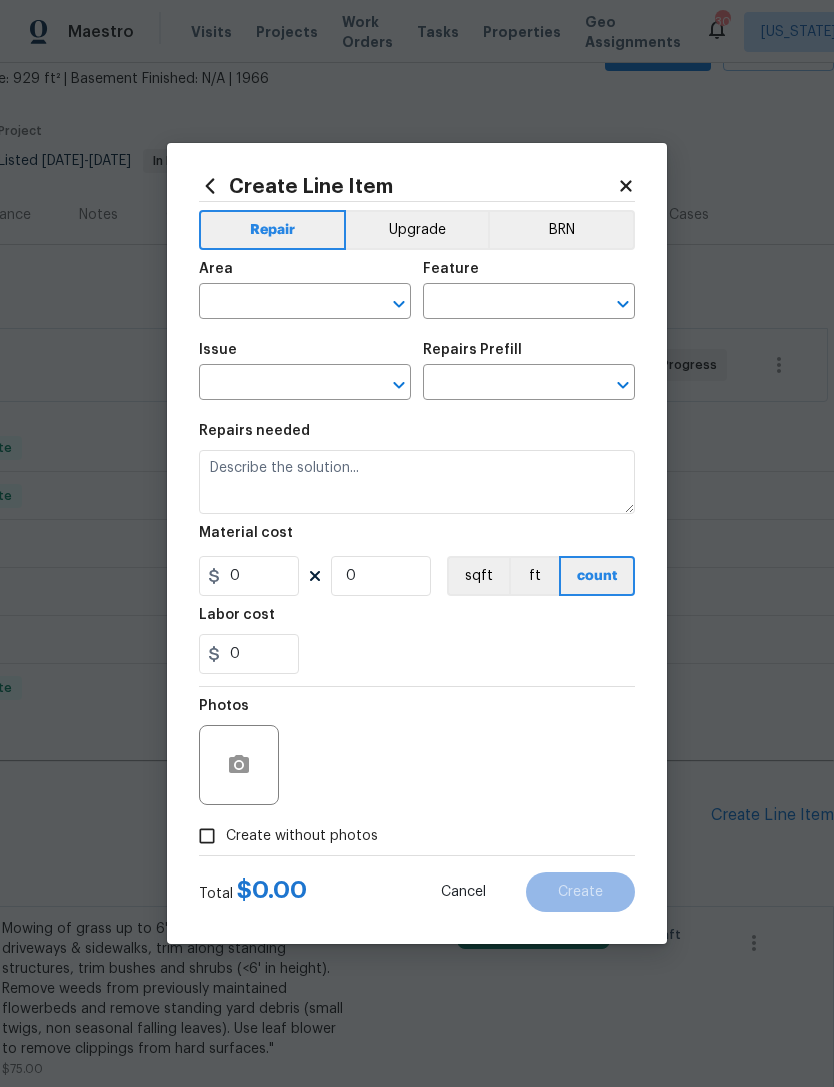 type on "Electrical" 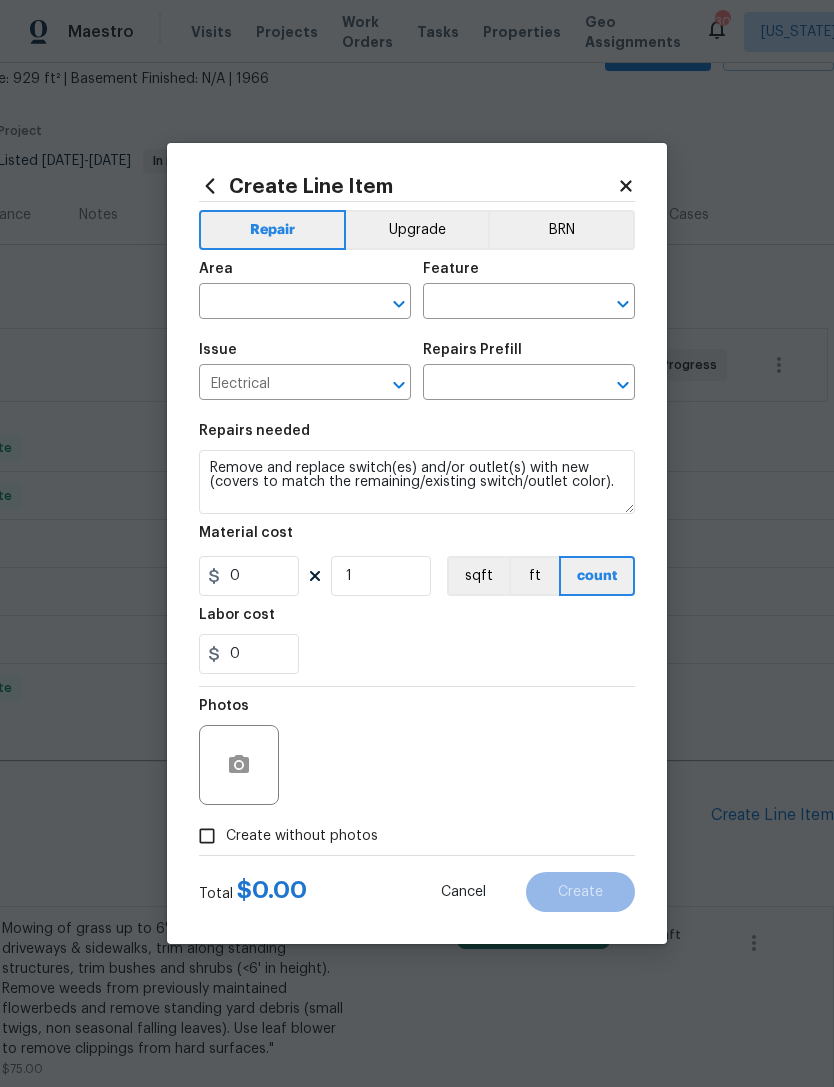 type on "Remove & Replace Remove & Replace Switch/Outlet $11.54" 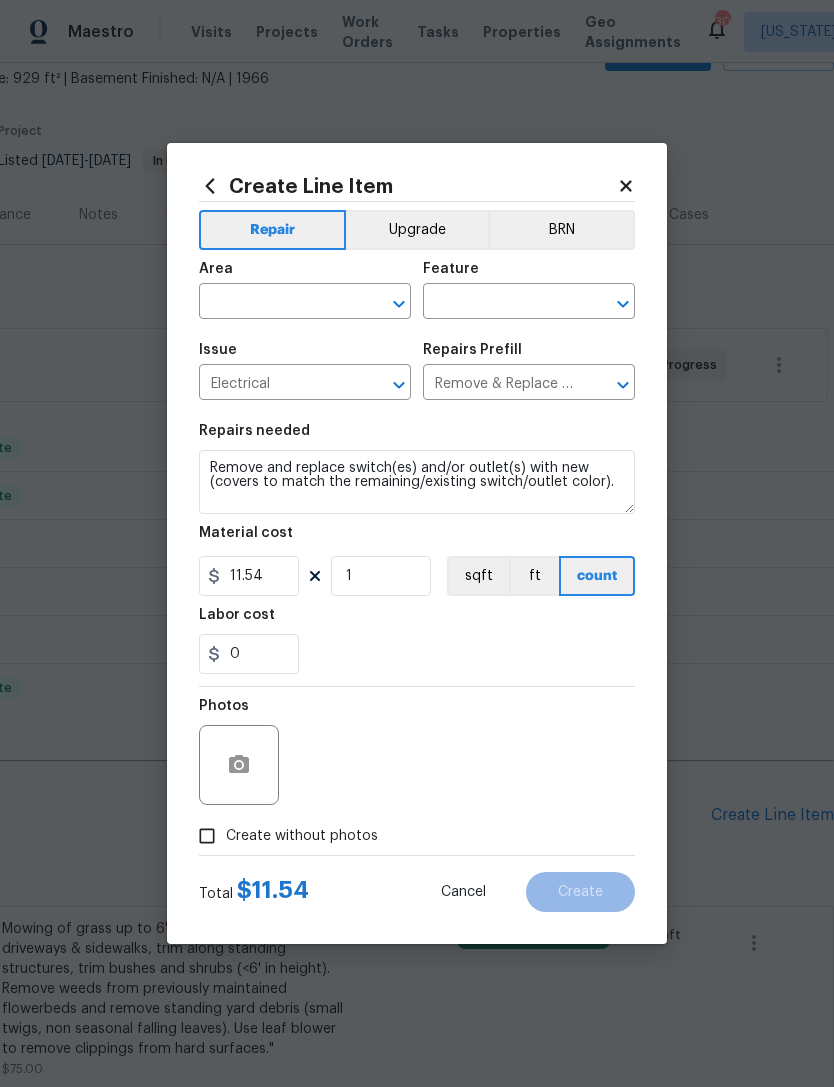 click 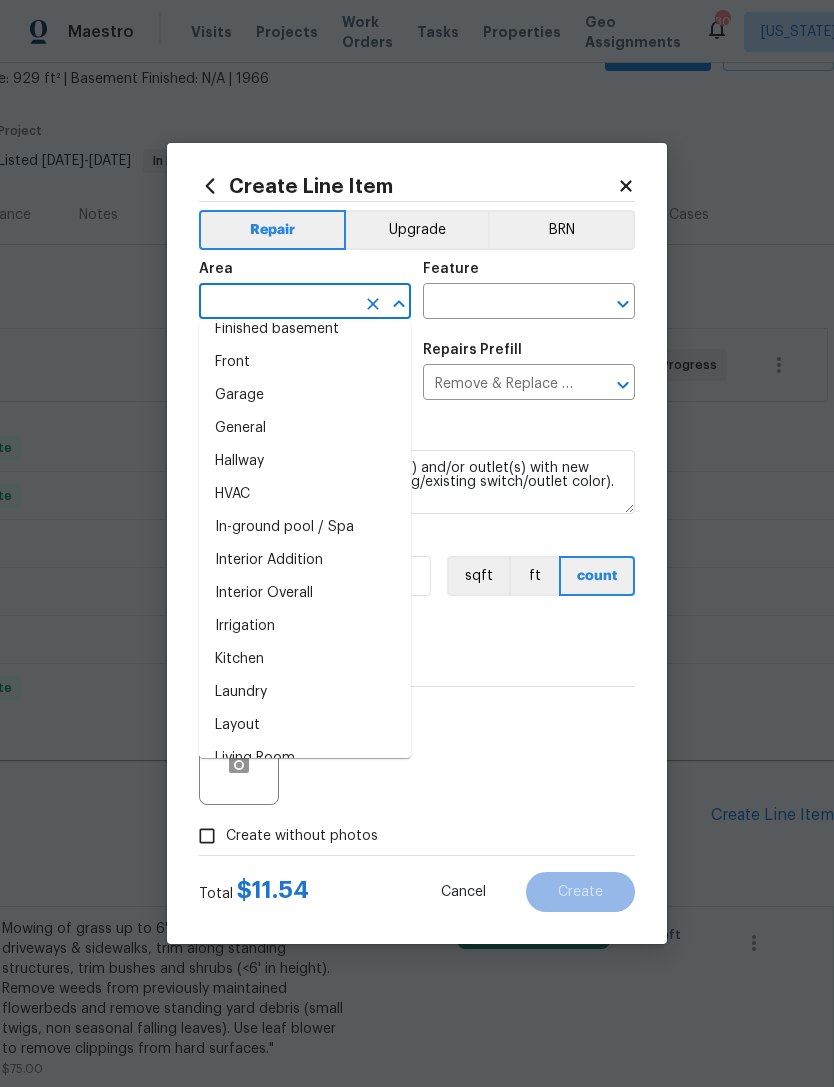 scroll, scrollTop: 577, scrollLeft: 0, axis: vertical 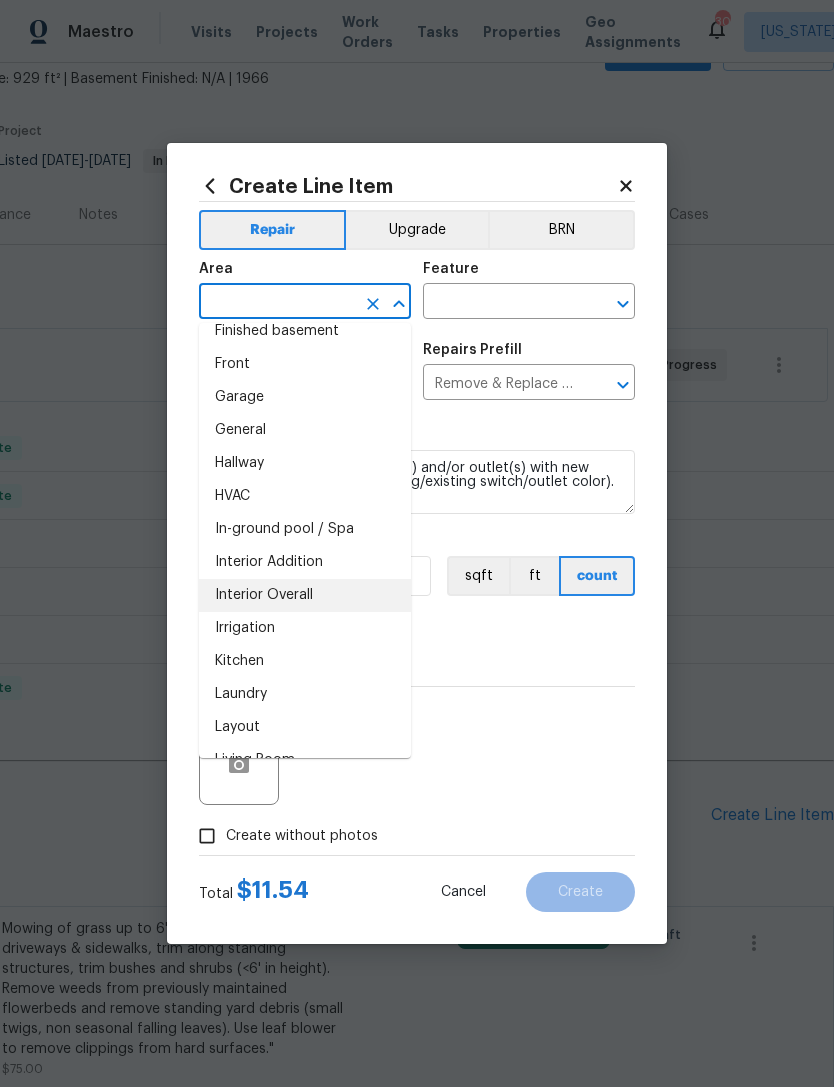 click on "Interior Overall" at bounding box center (305, 595) 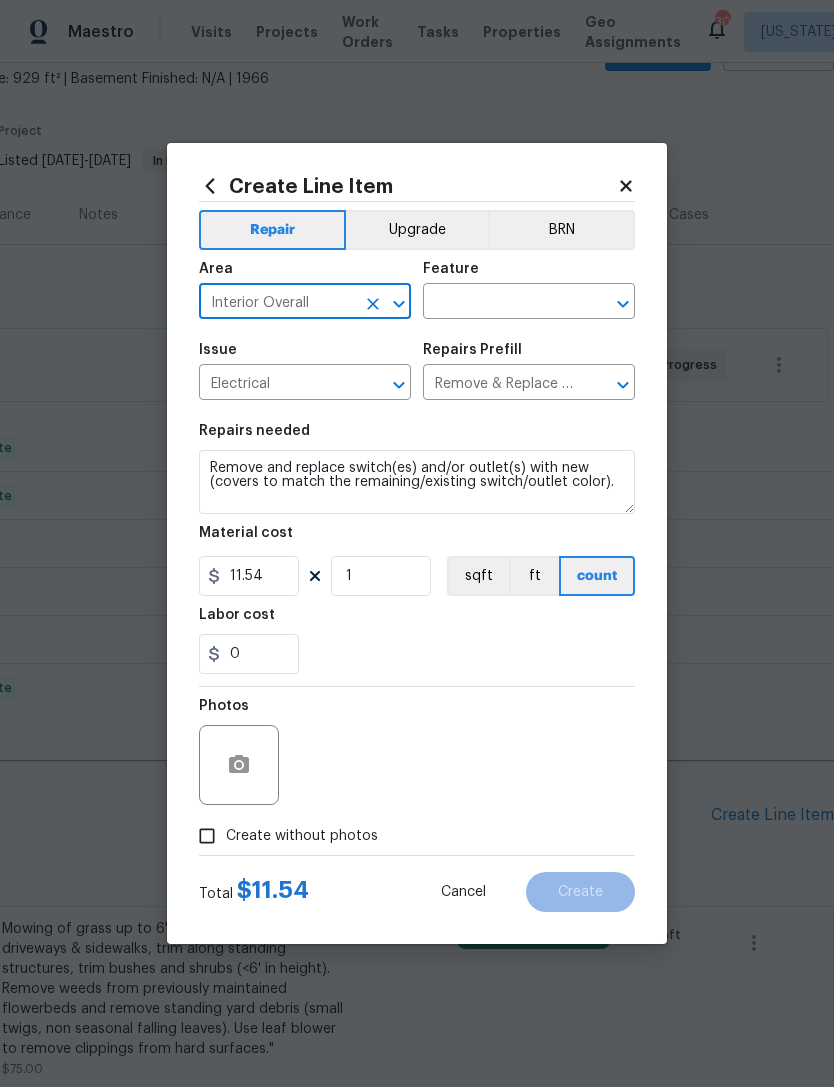 click 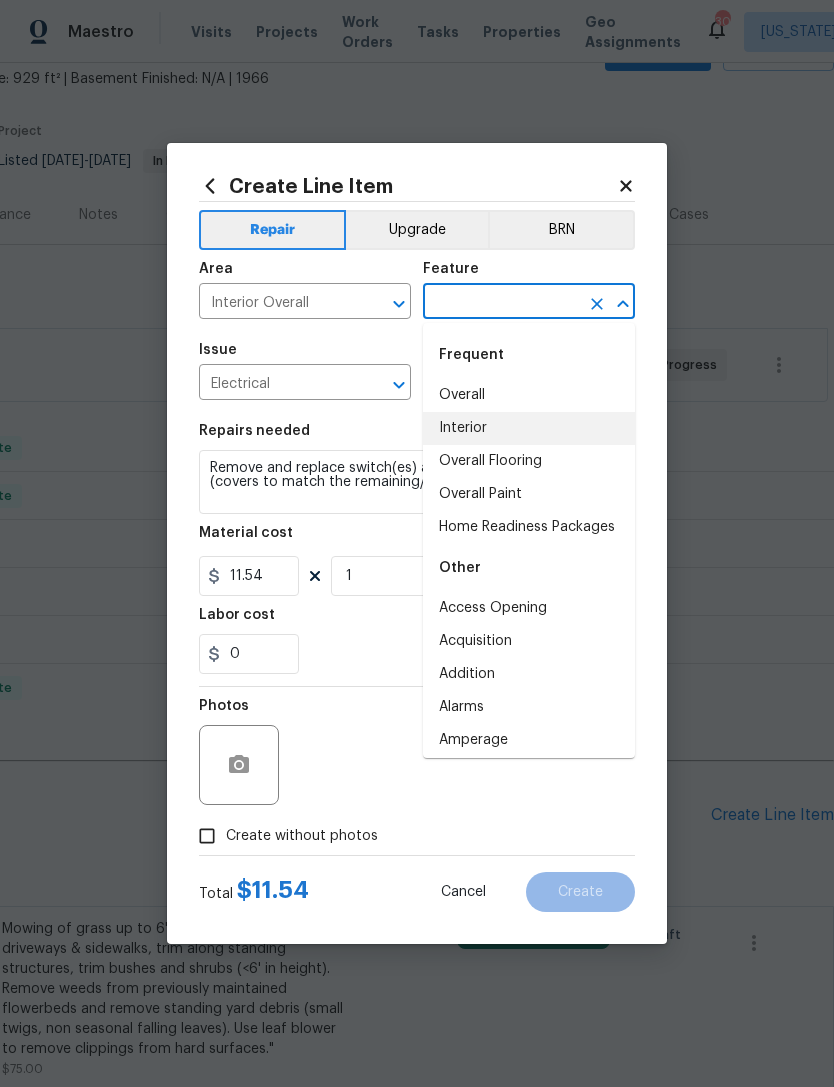 click on "Interior" at bounding box center (529, 428) 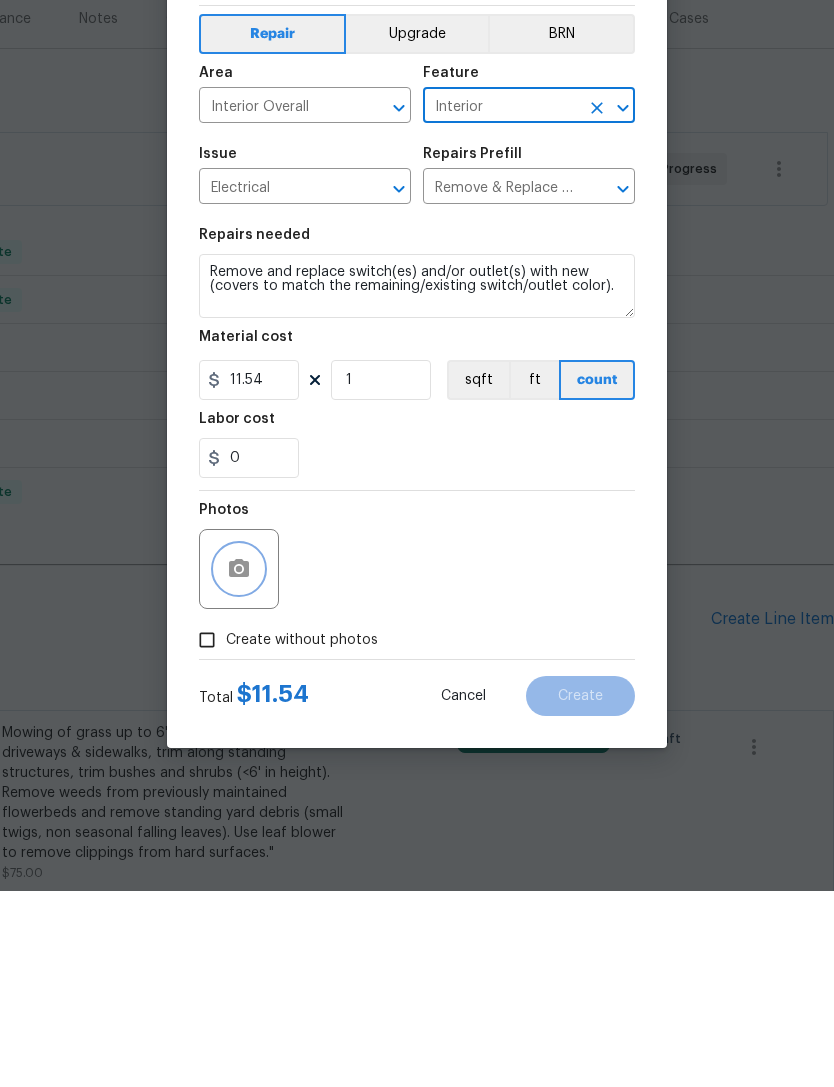click 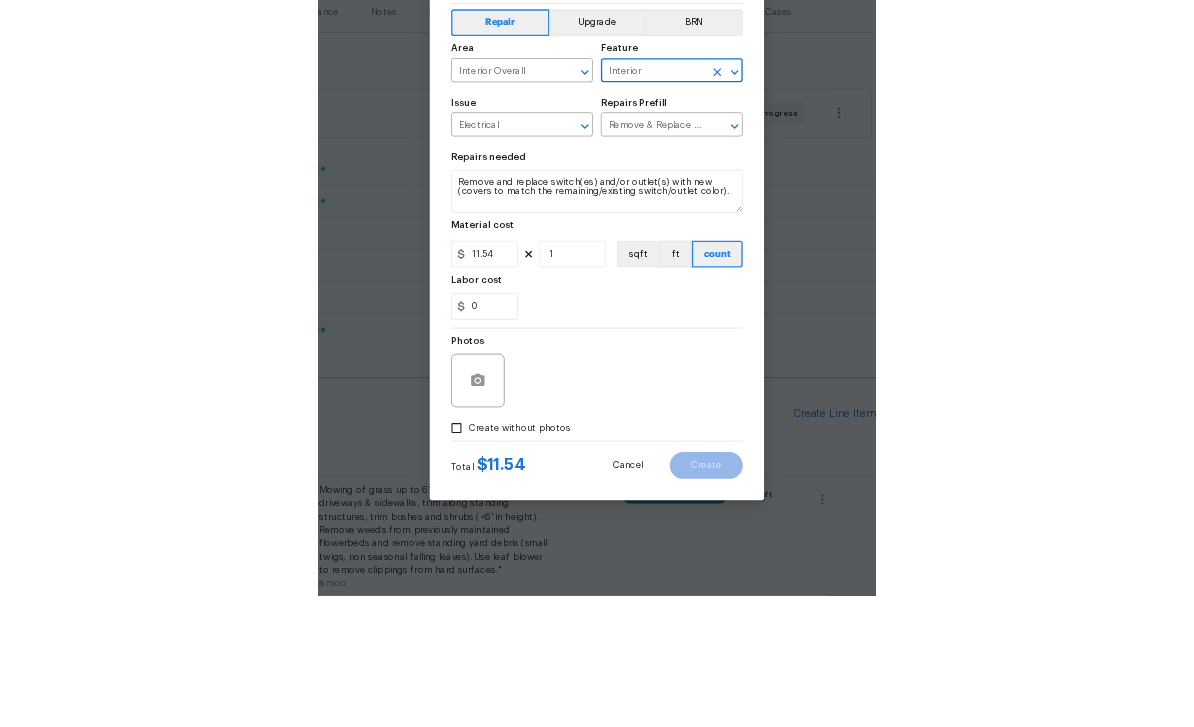 scroll, scrollTop: 64, scrollLeft: 0, axis: vertical 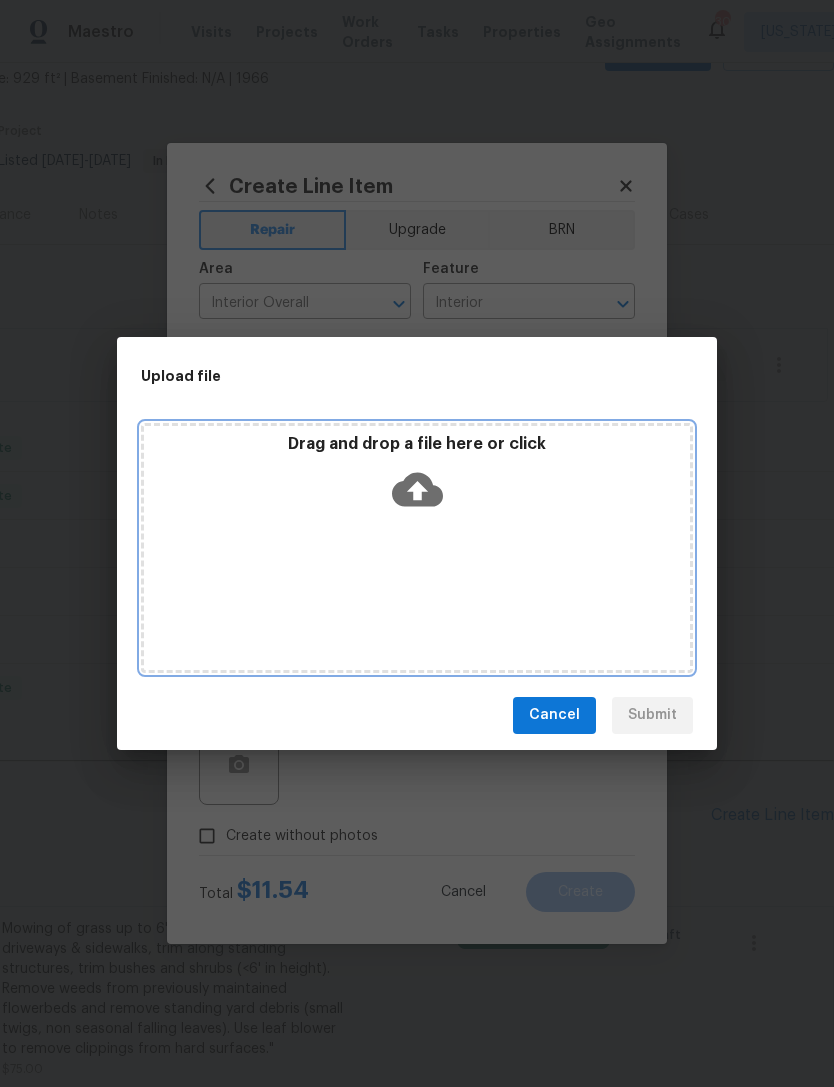 click 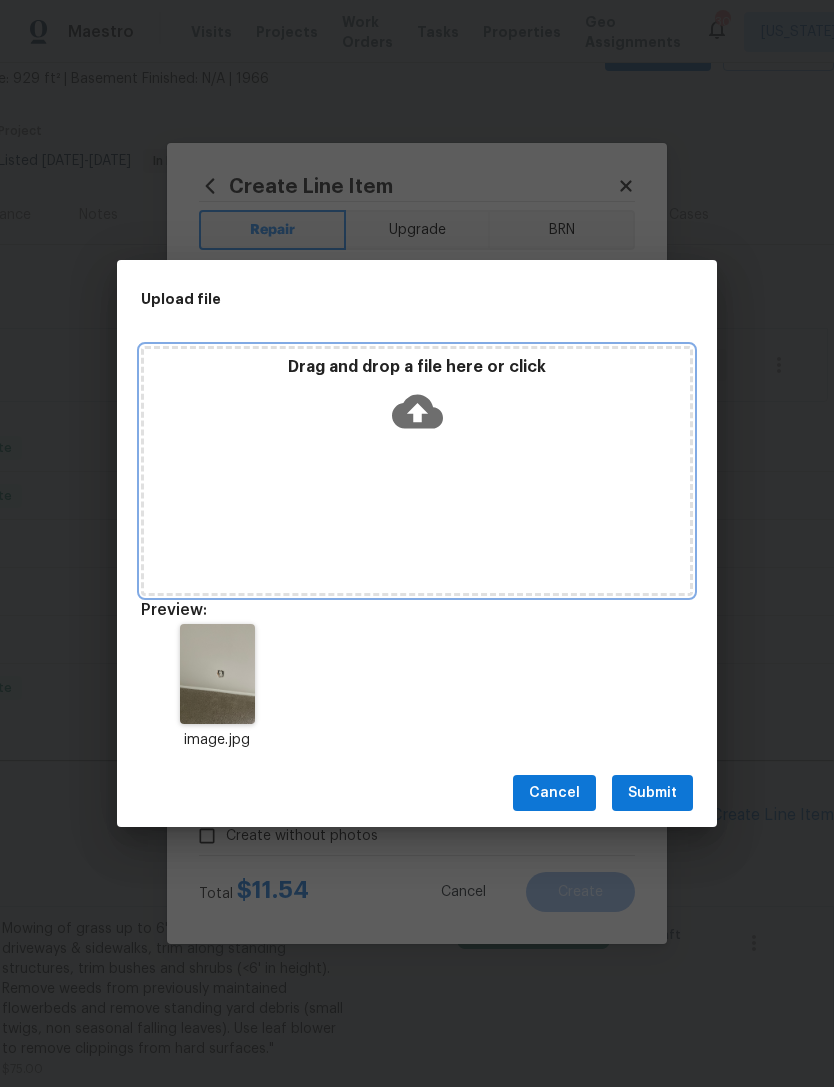 click 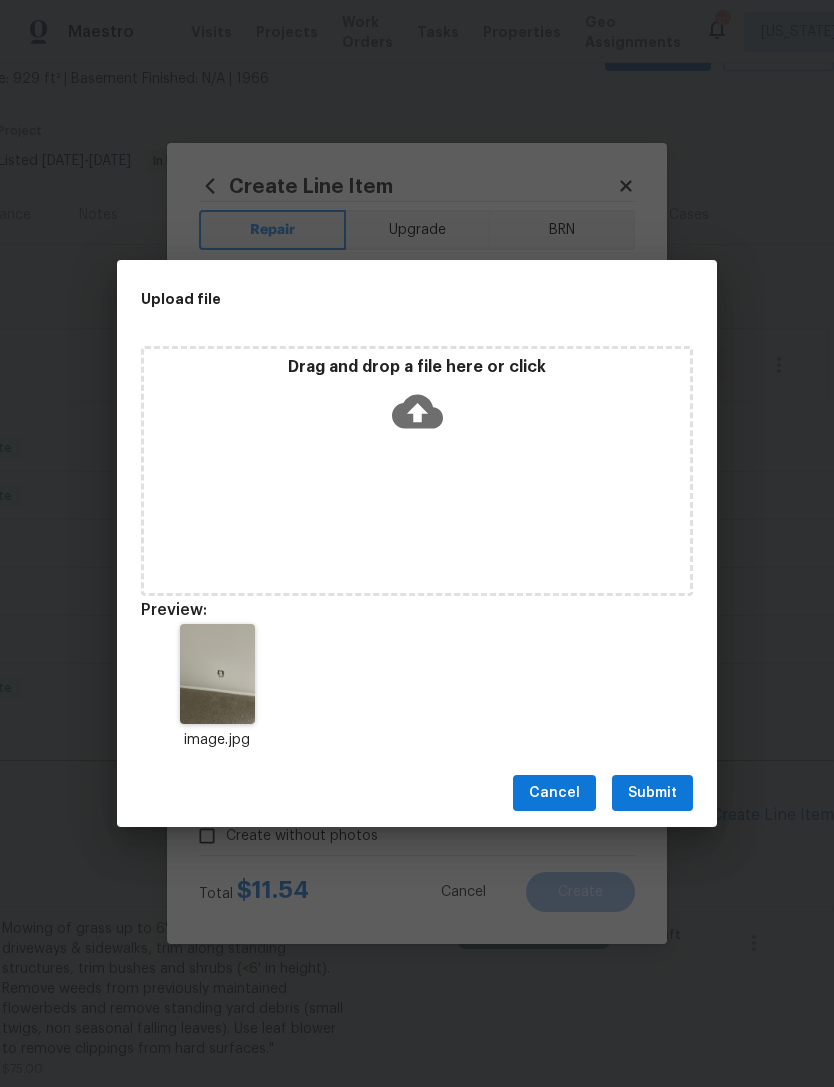 scroll, scrollTop: 118, scrollLeft: 0, axis: vertical 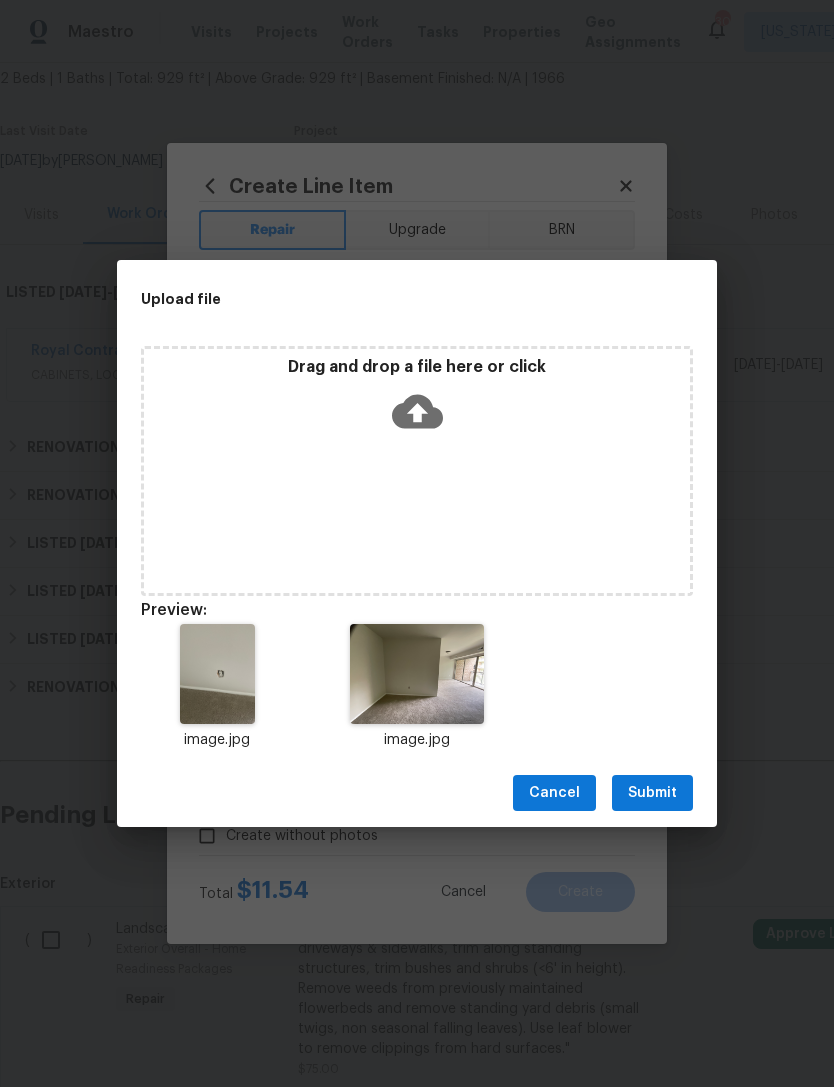 click on "Cancel Submit" at bounding box center (417, 793) 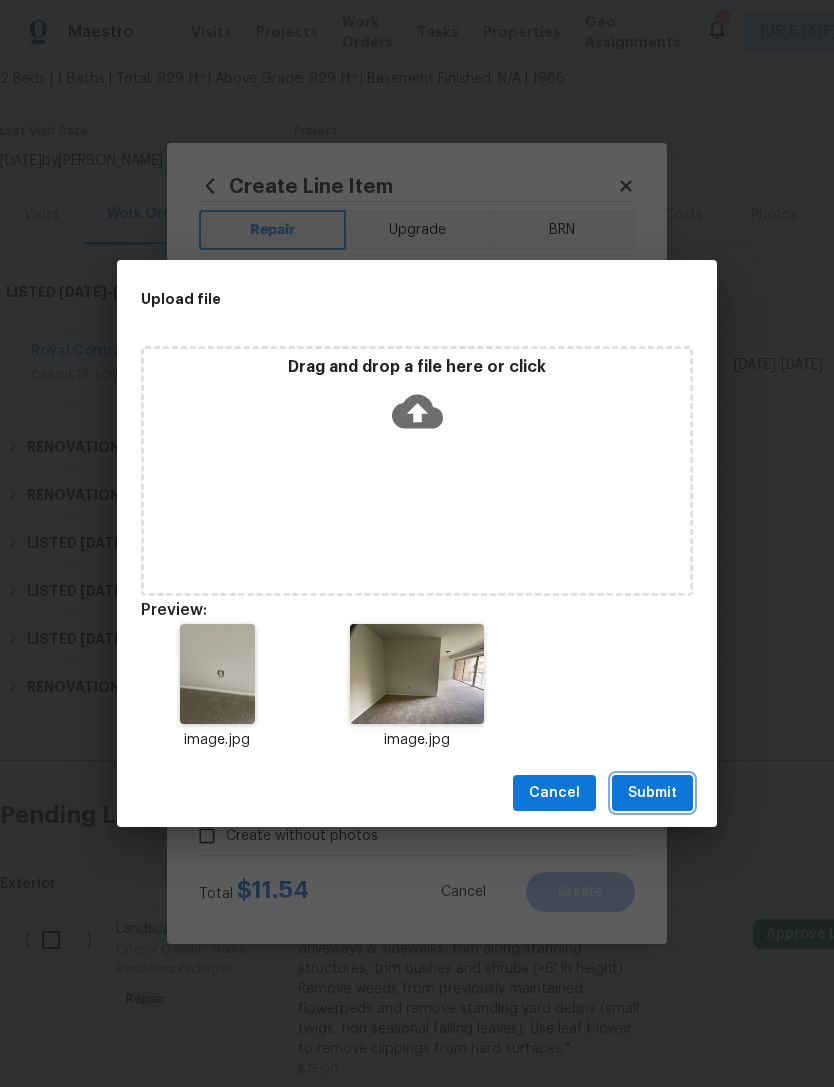 click on "Submit" at bounding box center (652, 793) 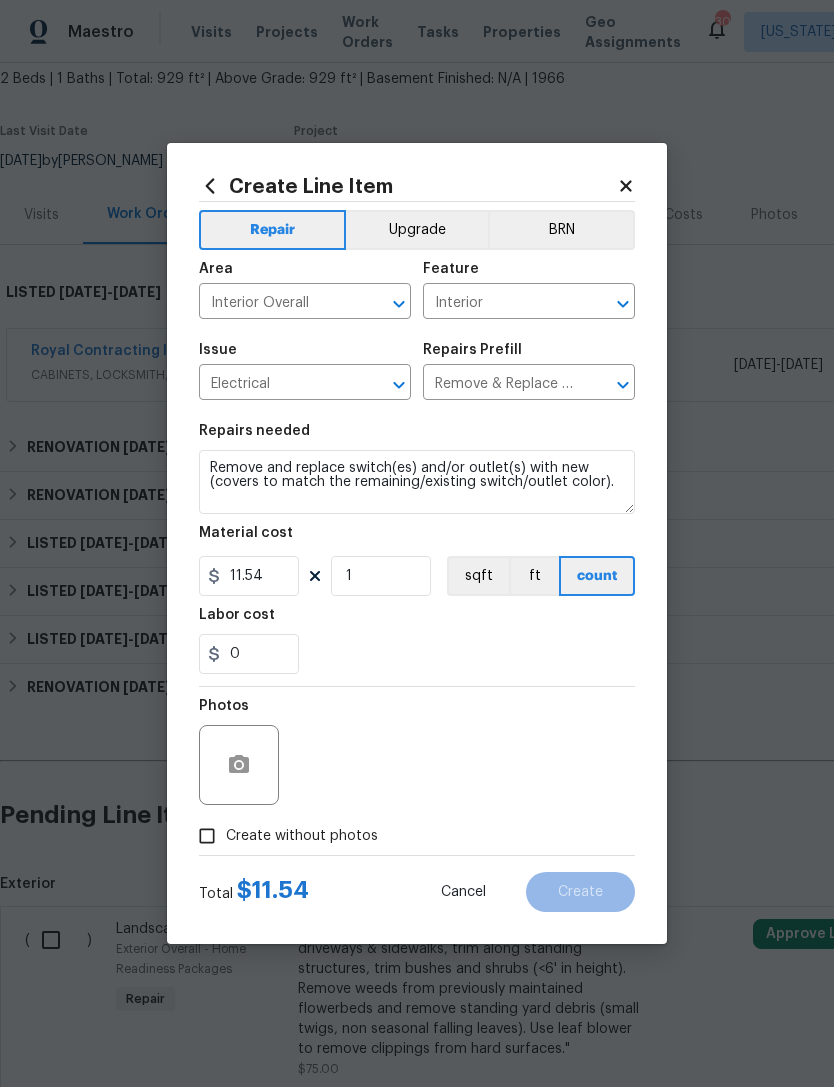 click on "Create without photos" at bounding box center (207, 836) 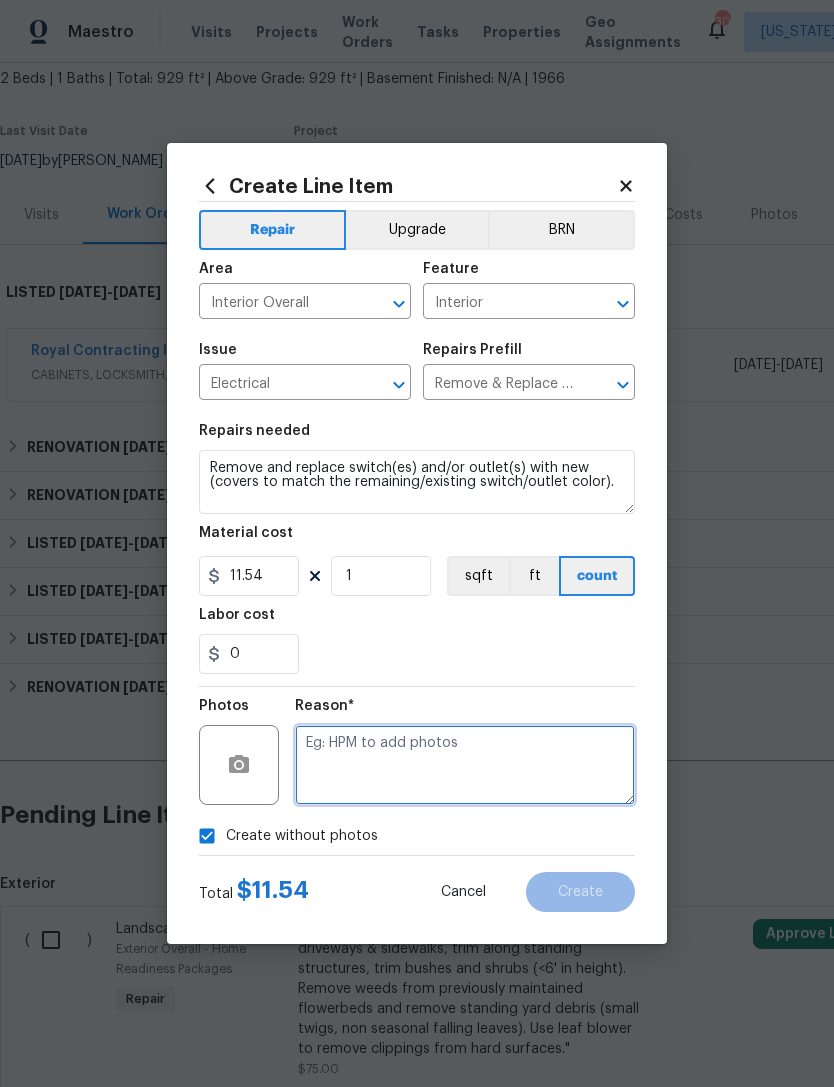 click at bounding box center (465, 765) 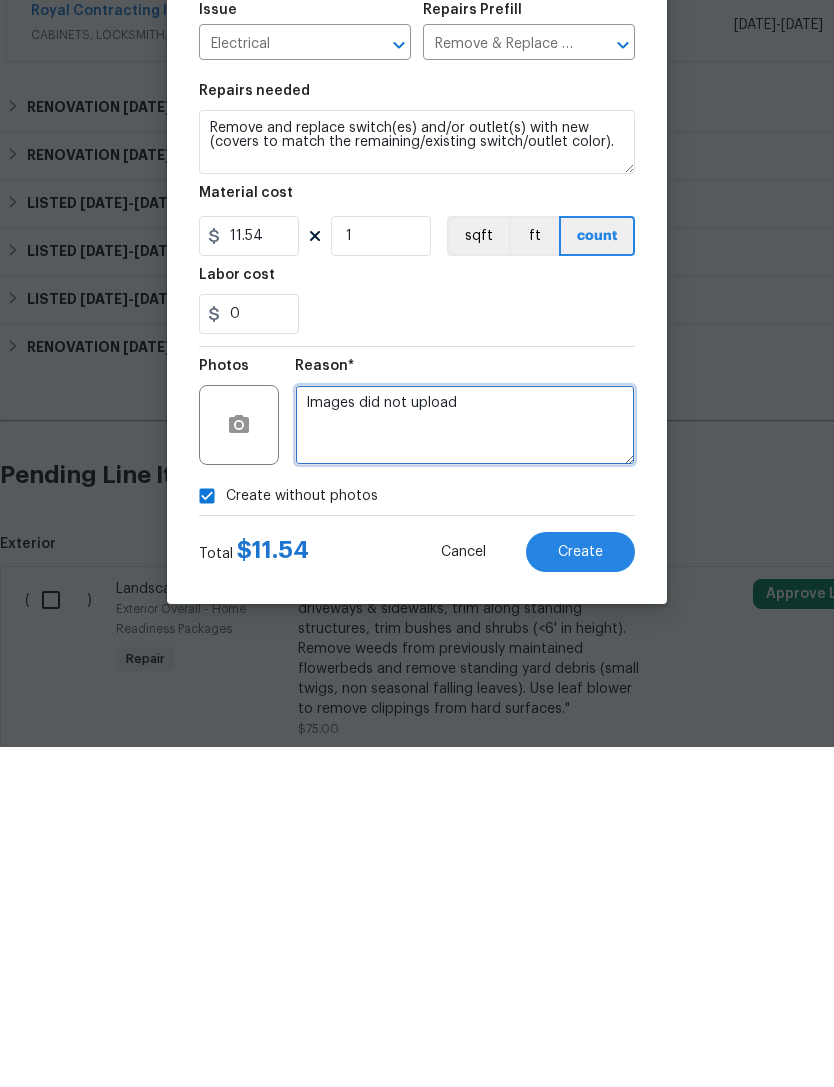 type on "Images did not upload" 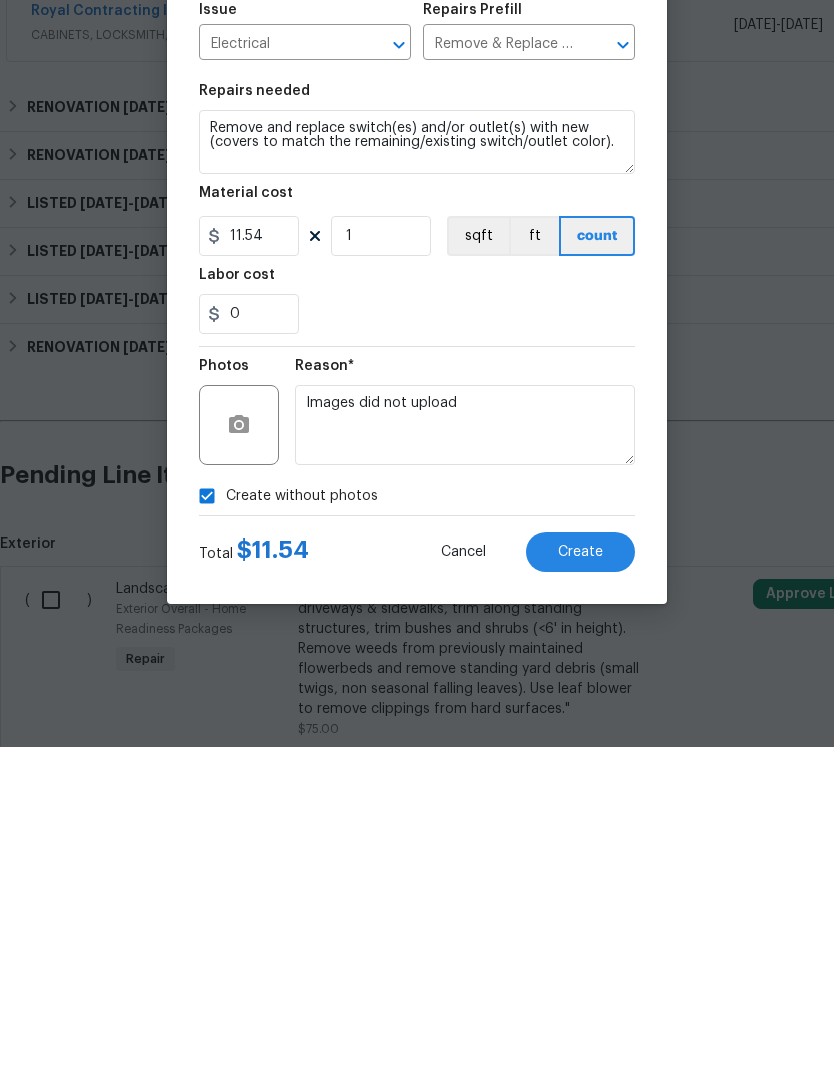click on "Create" at bounding box center [580, 892] 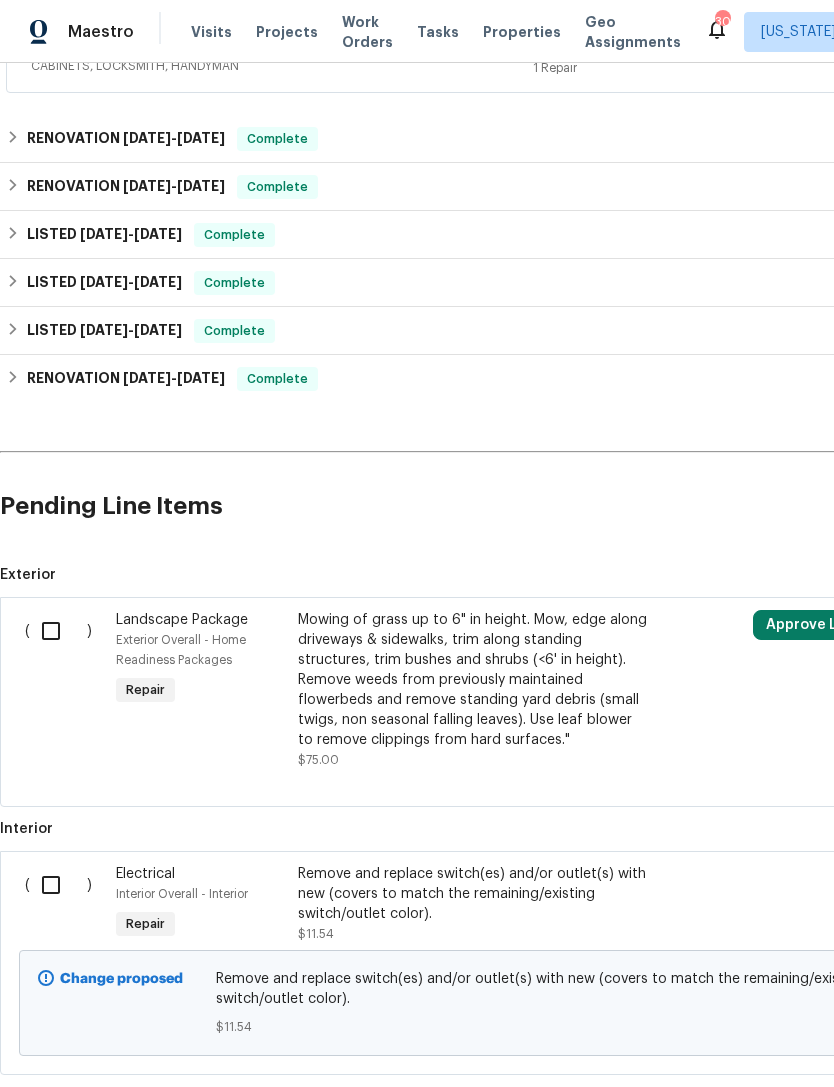 scroll, scrollTop: 427, scrollLeft: 0, axis: vertical 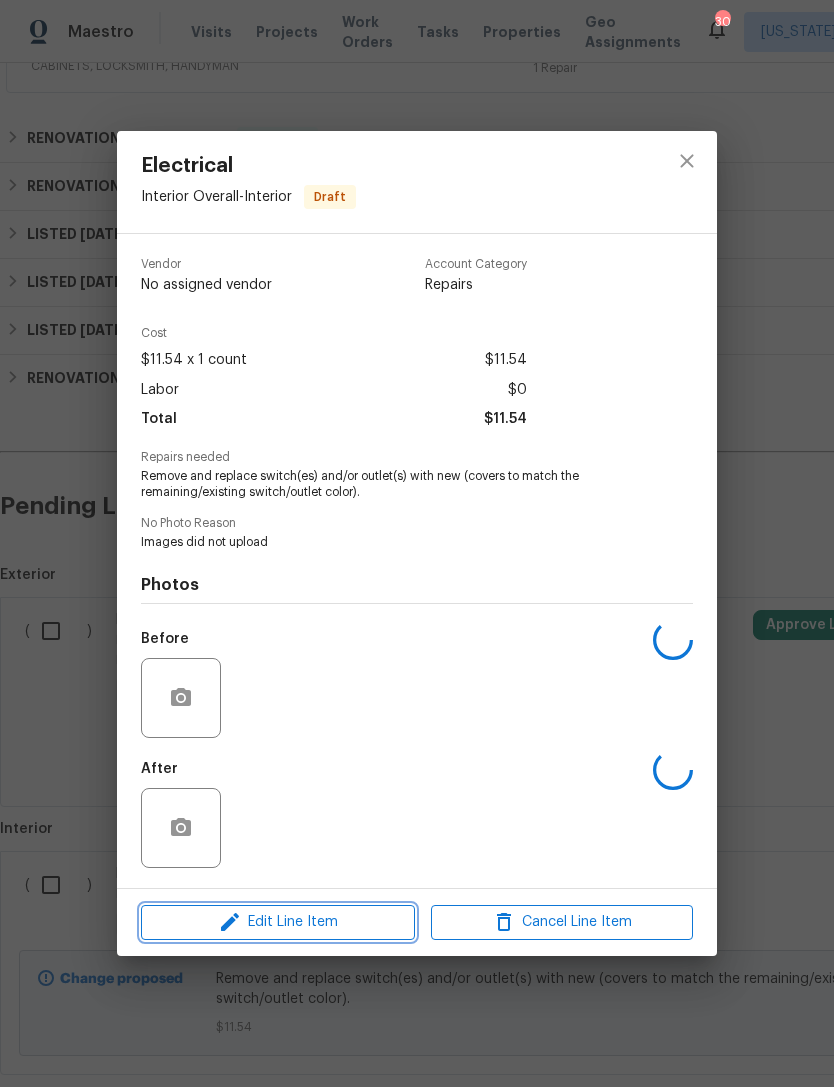 click on "Edit Line Item" at bounding box center (278, 922) 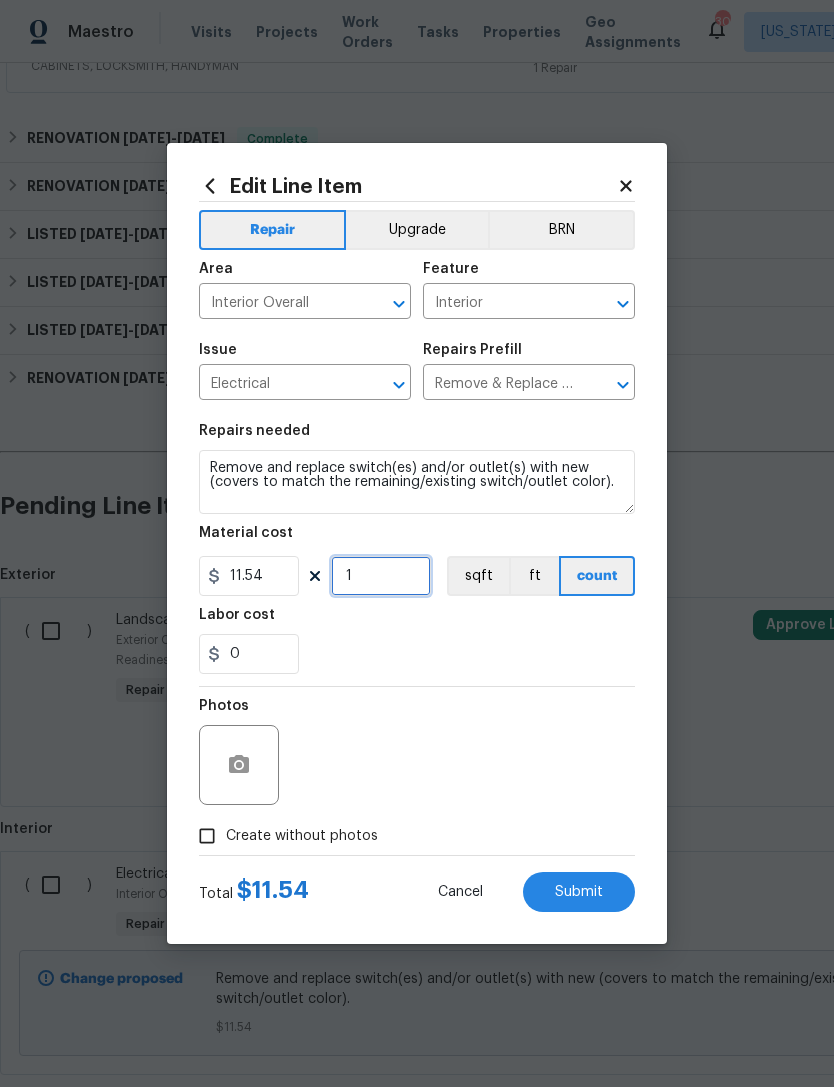 click on "1" at bounding box center (381, 576) 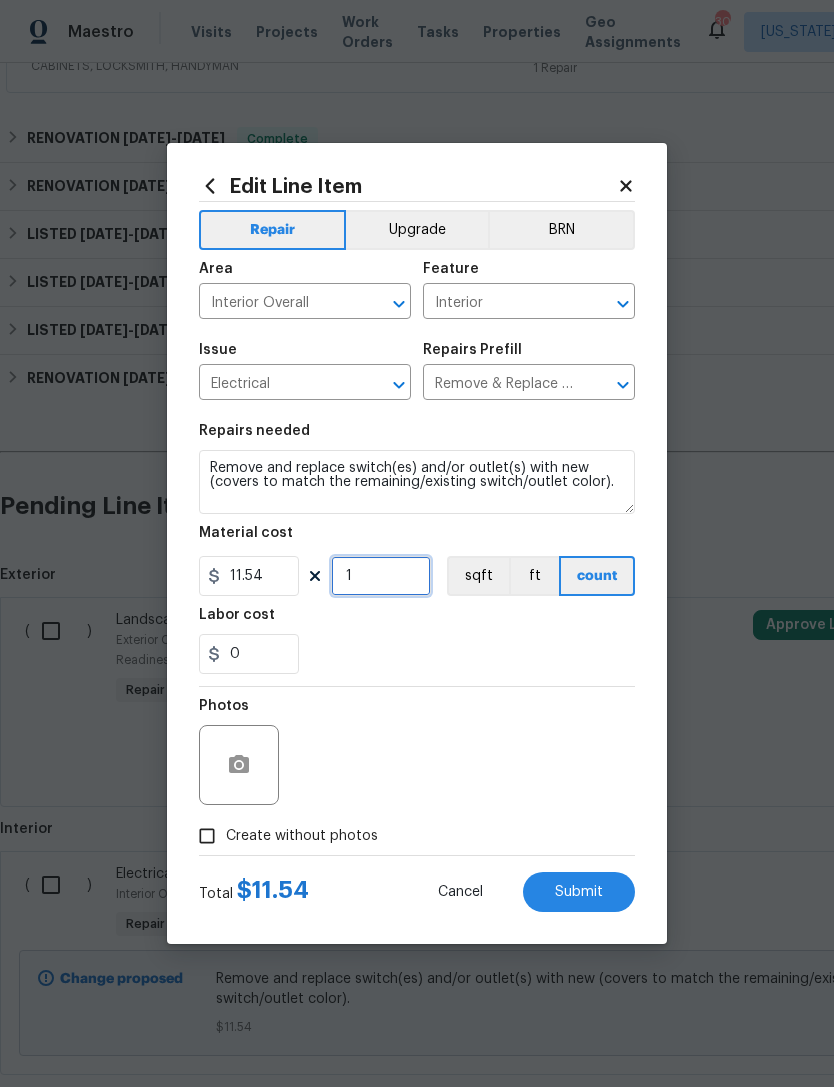 click on "1" at bounding box center [381, 576] 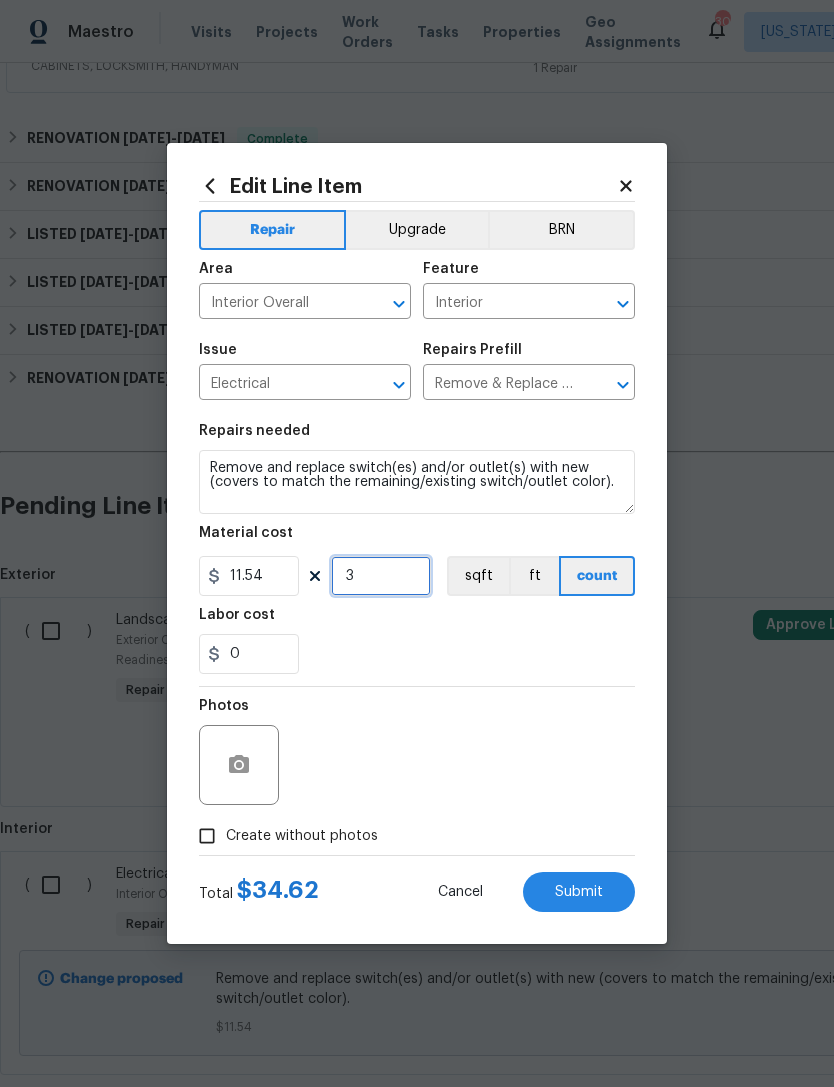 type on "3" 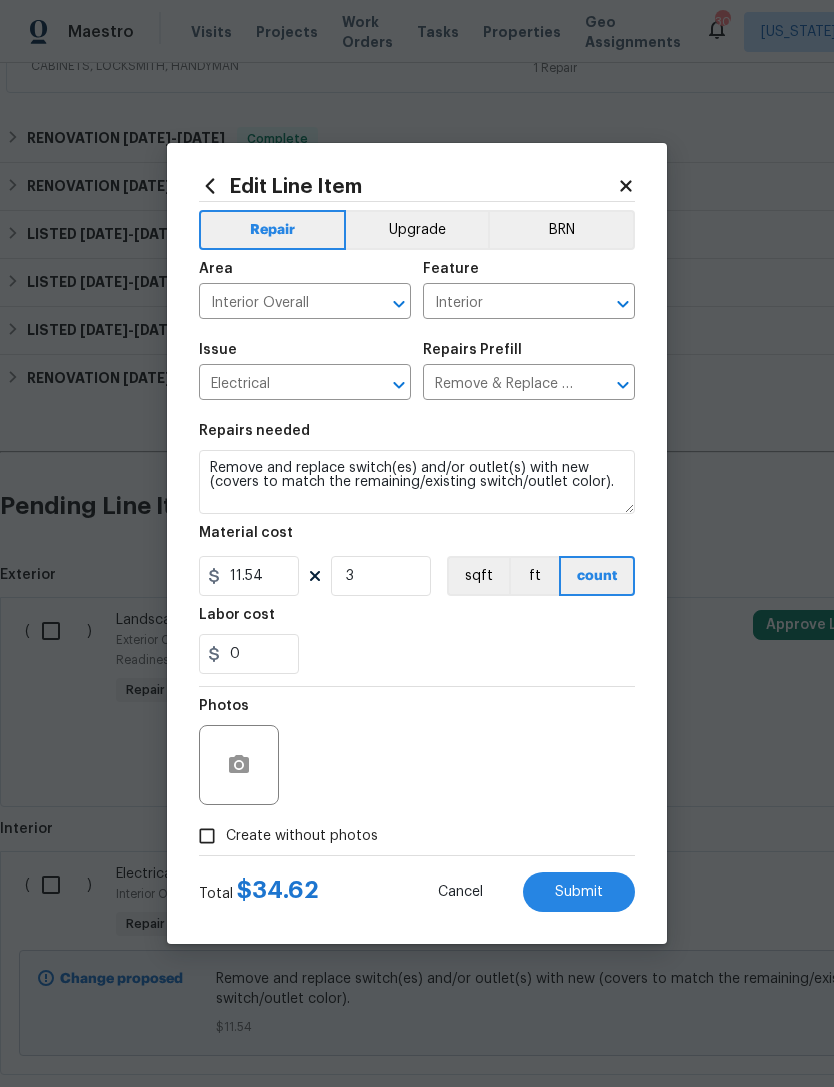 click on "Labor cost" at bounding box center (417, 621) 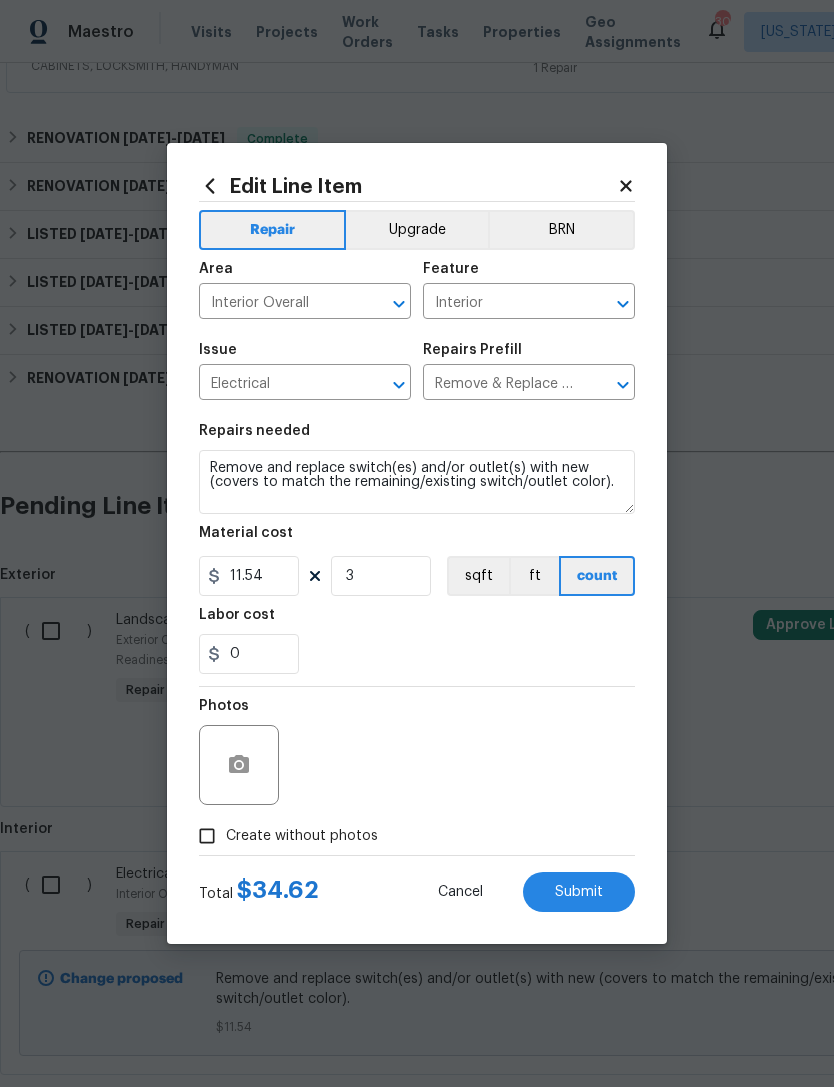 click on "Submit" at bounding box center (579, 892) 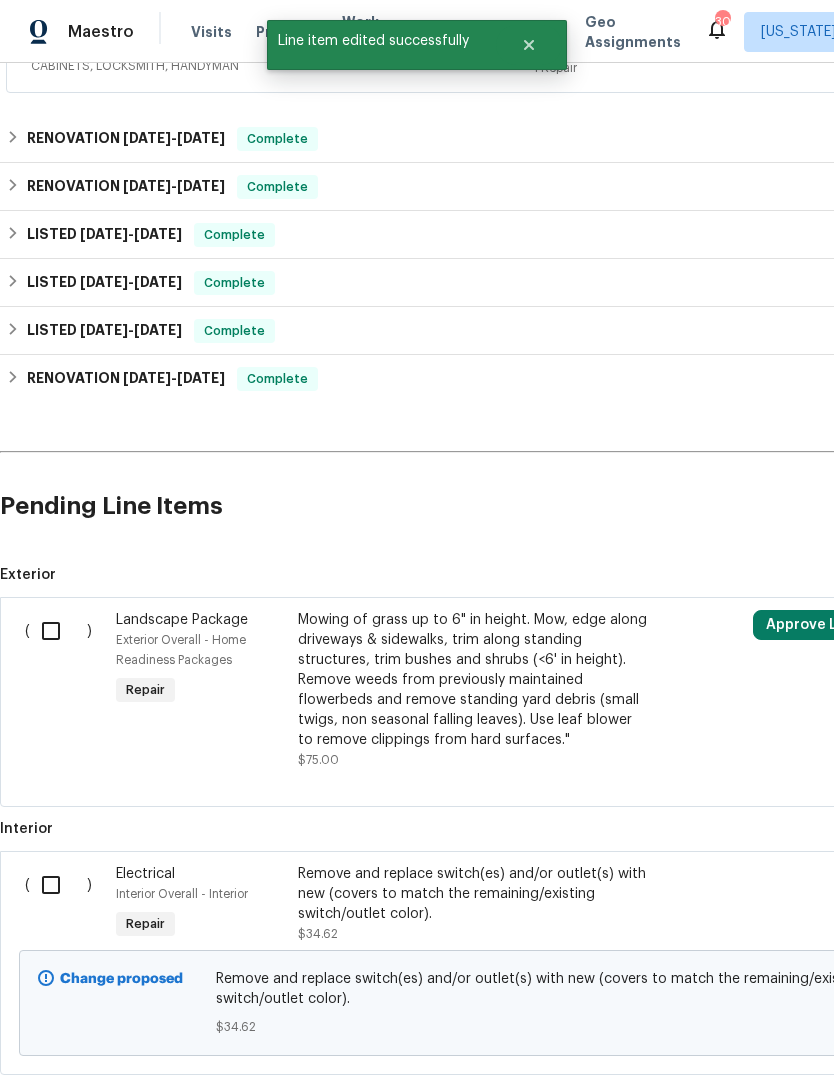 click on "Remove and replace switch(es) and/or outlet(s) with new (covers to match the remaining/existing switch/outlet color)." at bounding box center [474, 894] 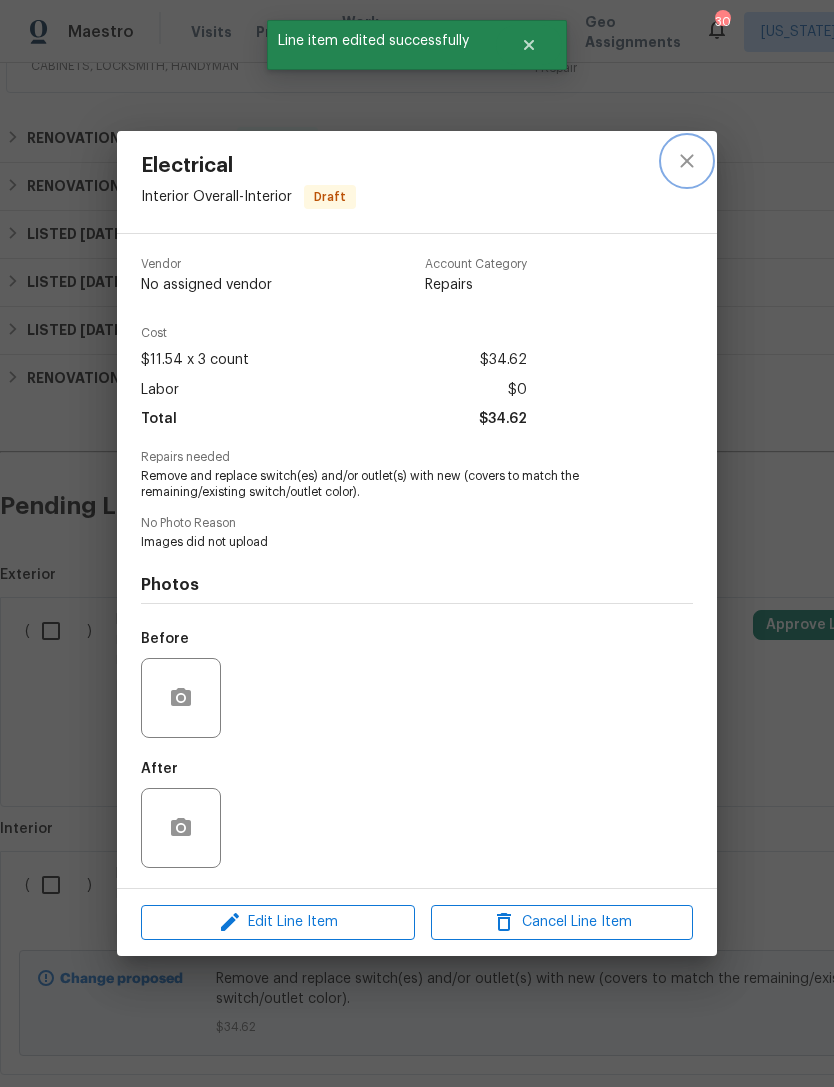 click at bounding box center [687, 161] 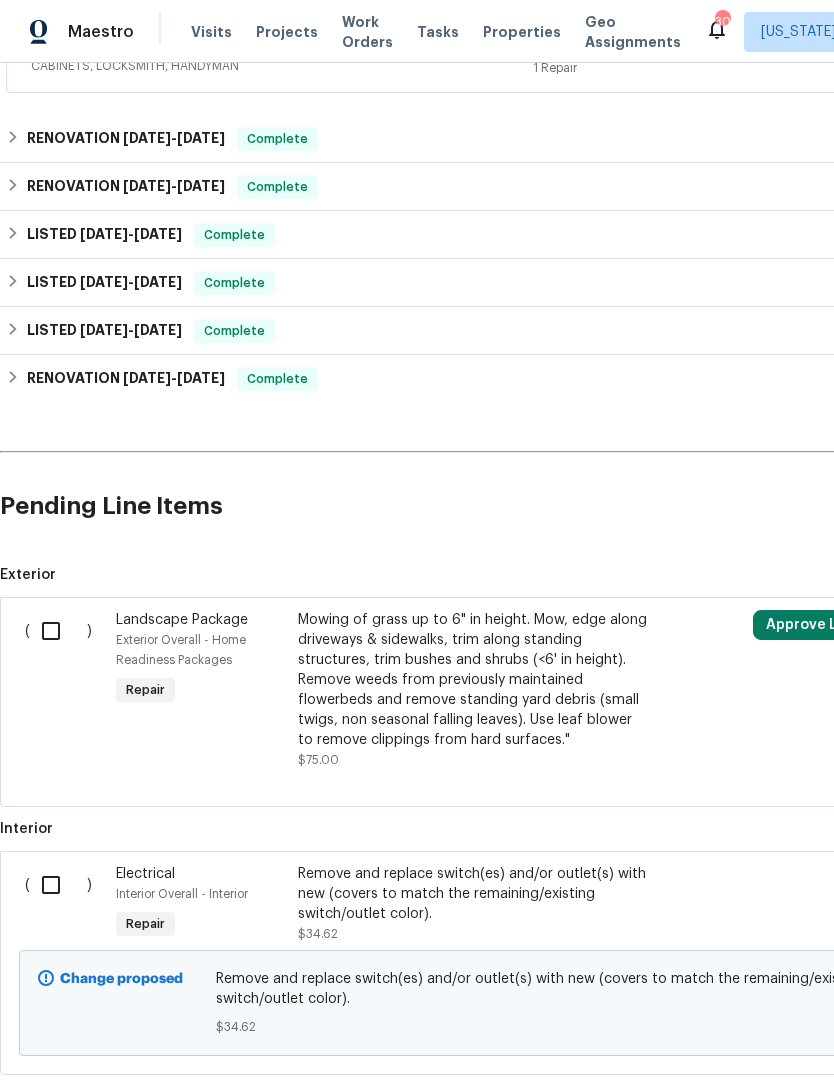click at bounding box center [58, 885] 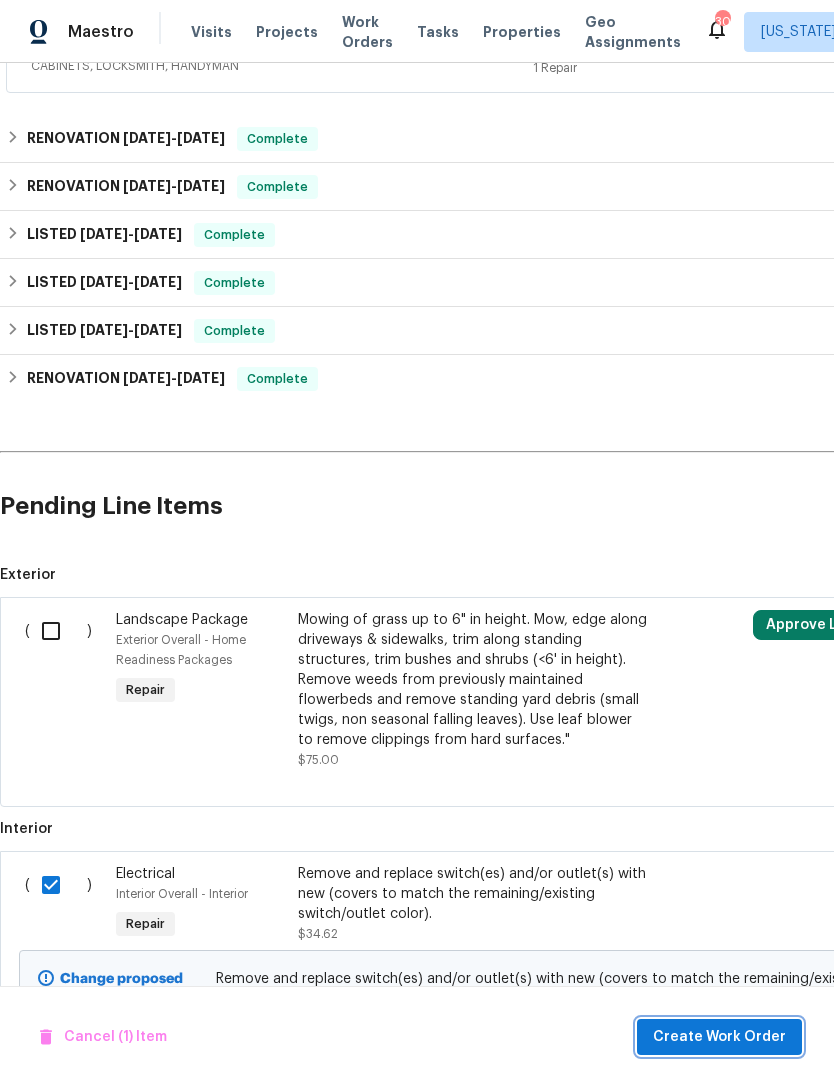 click on "Create Work Order" at bounding box center (719, 1037) 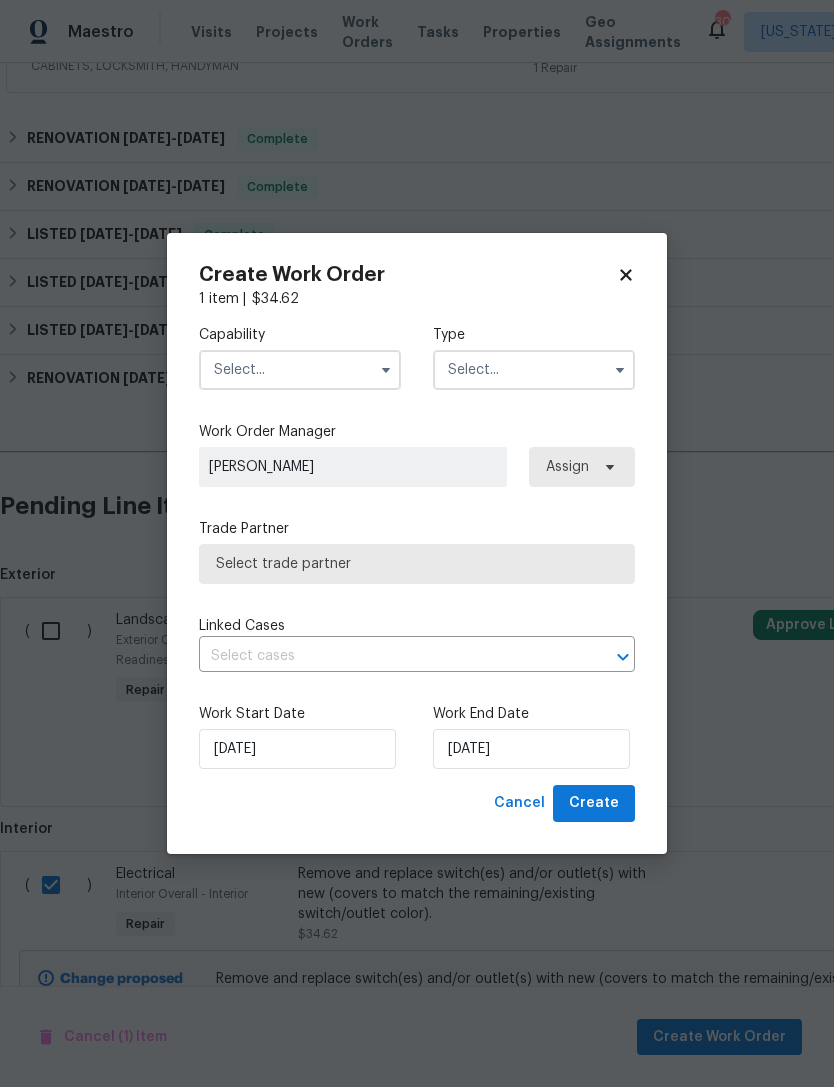 click at bounding box center (386, 370) 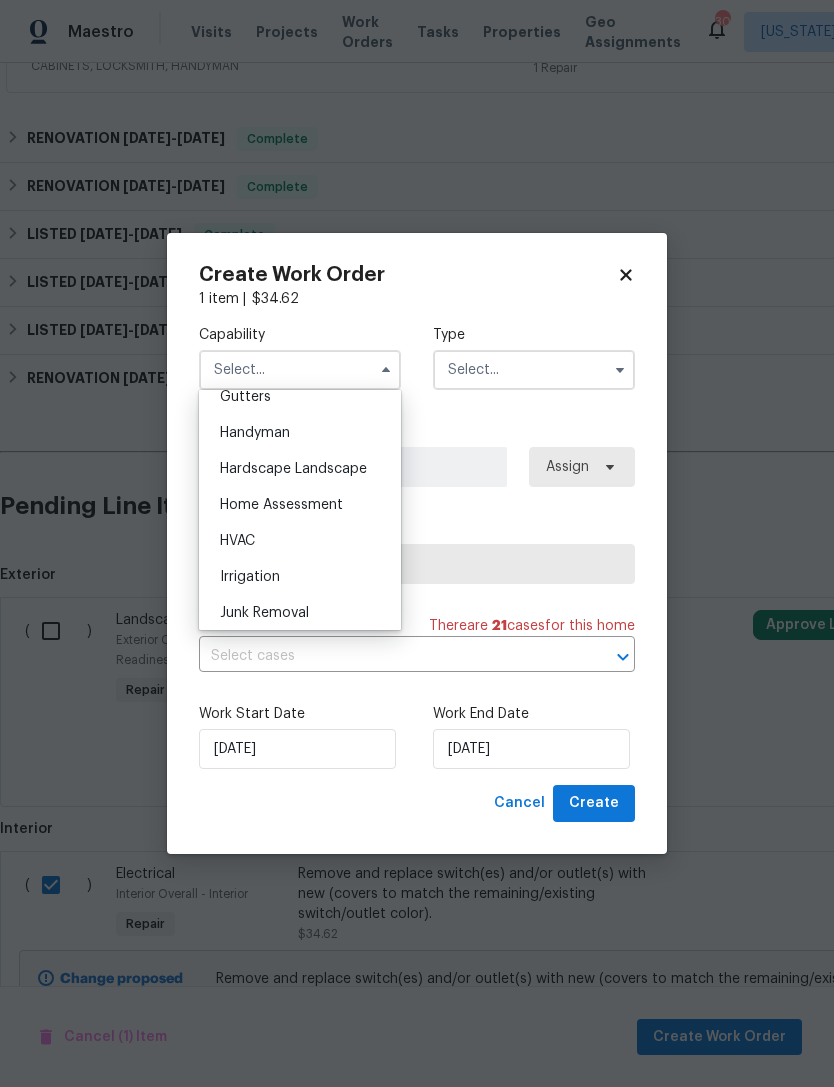 scroll, scrollTop: 1047, scrollLeft: 0, axis: vertical 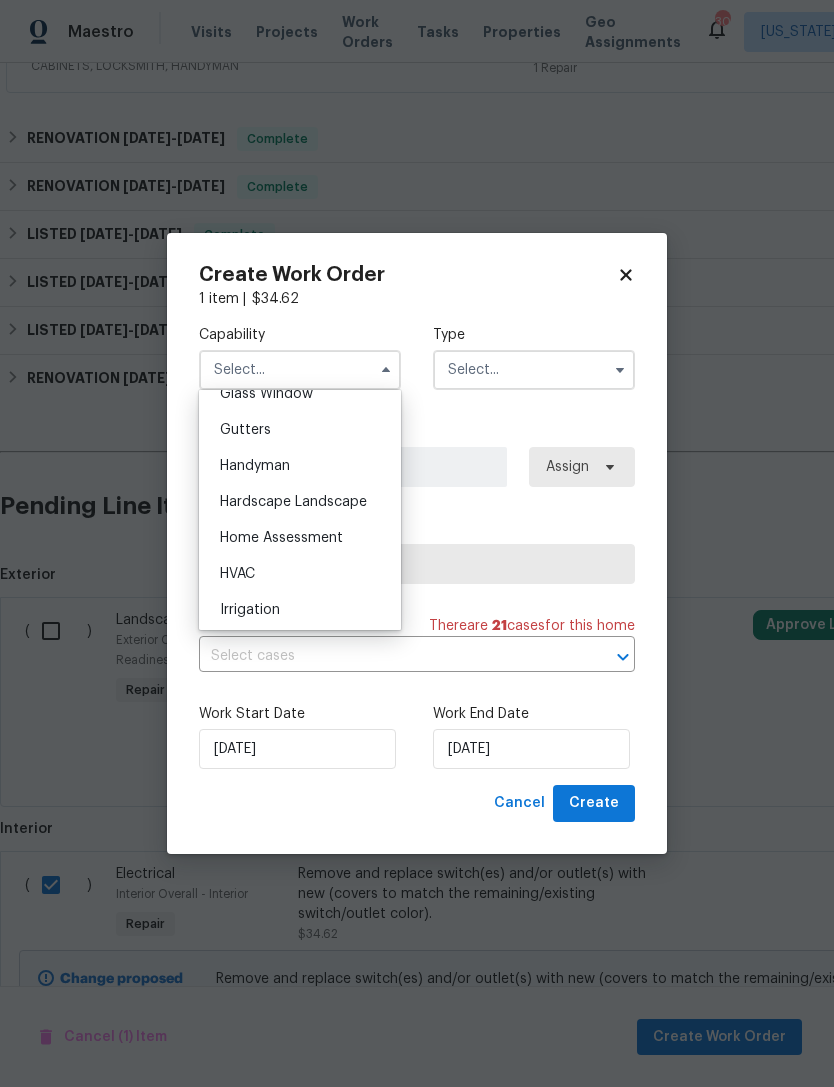 click on "Handyman" at bounding box center (300, 466) 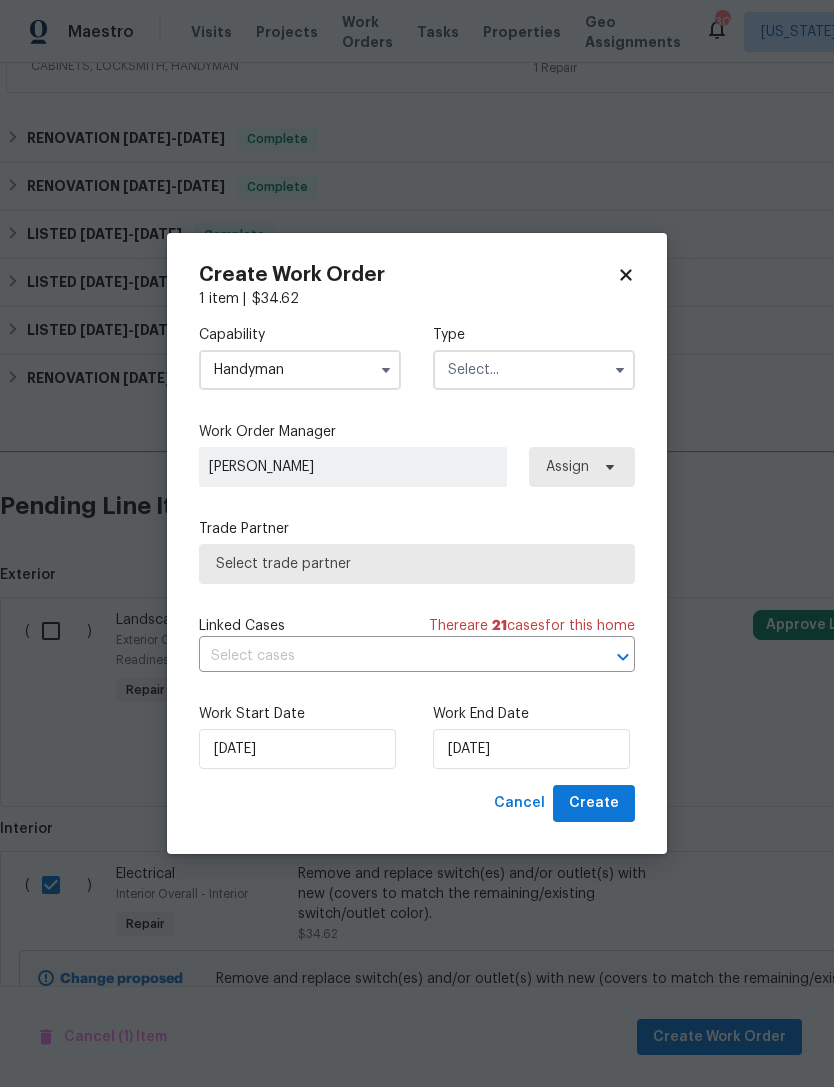 click at bounding box center (534, 370) 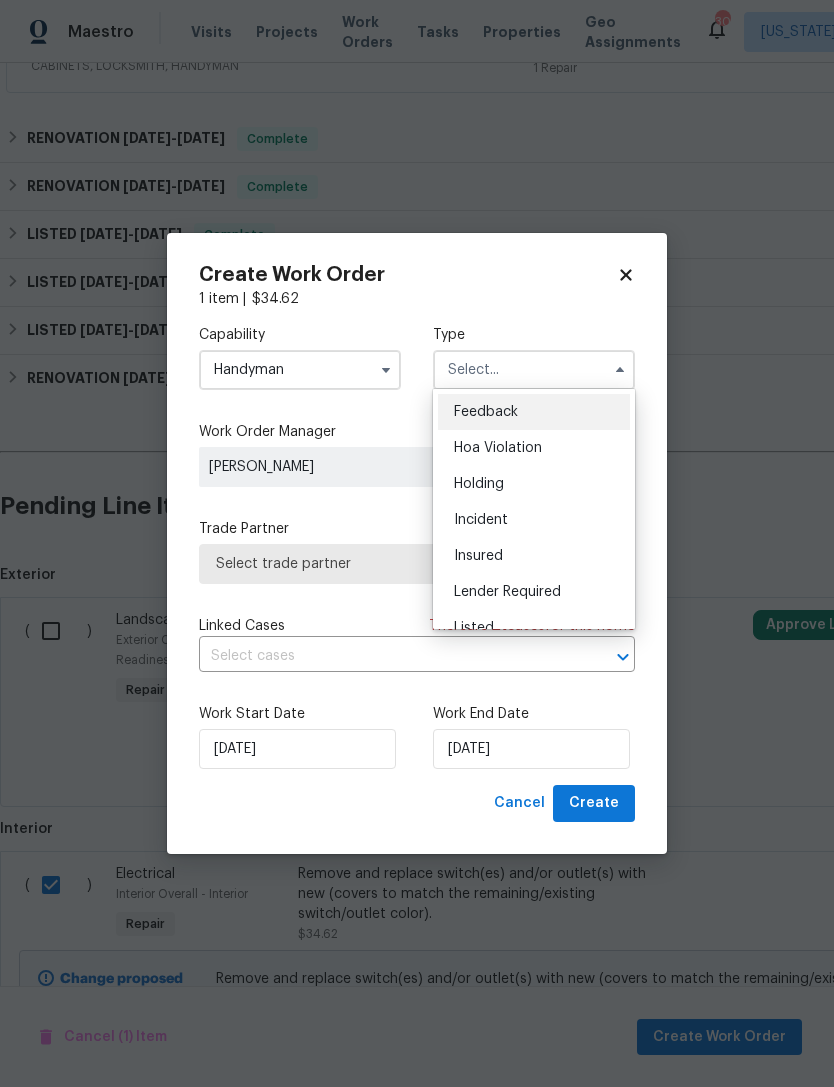 click on "Insured" at bounding box center (534, 556) 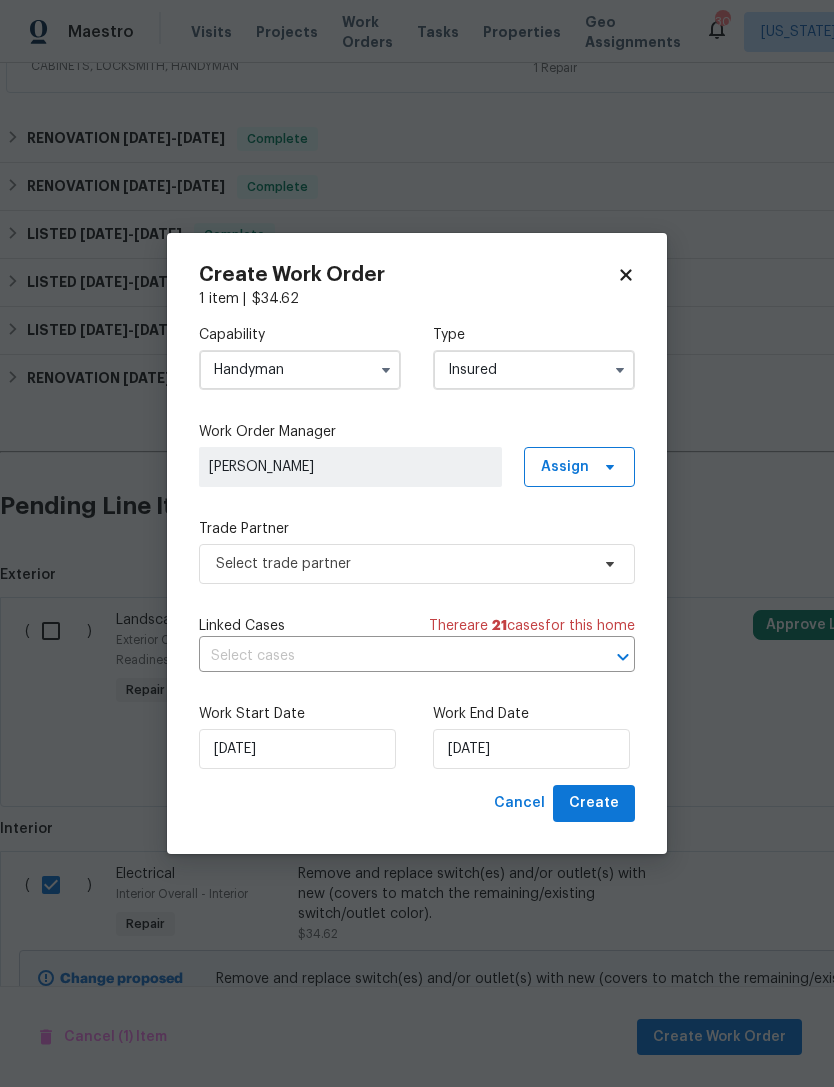 click 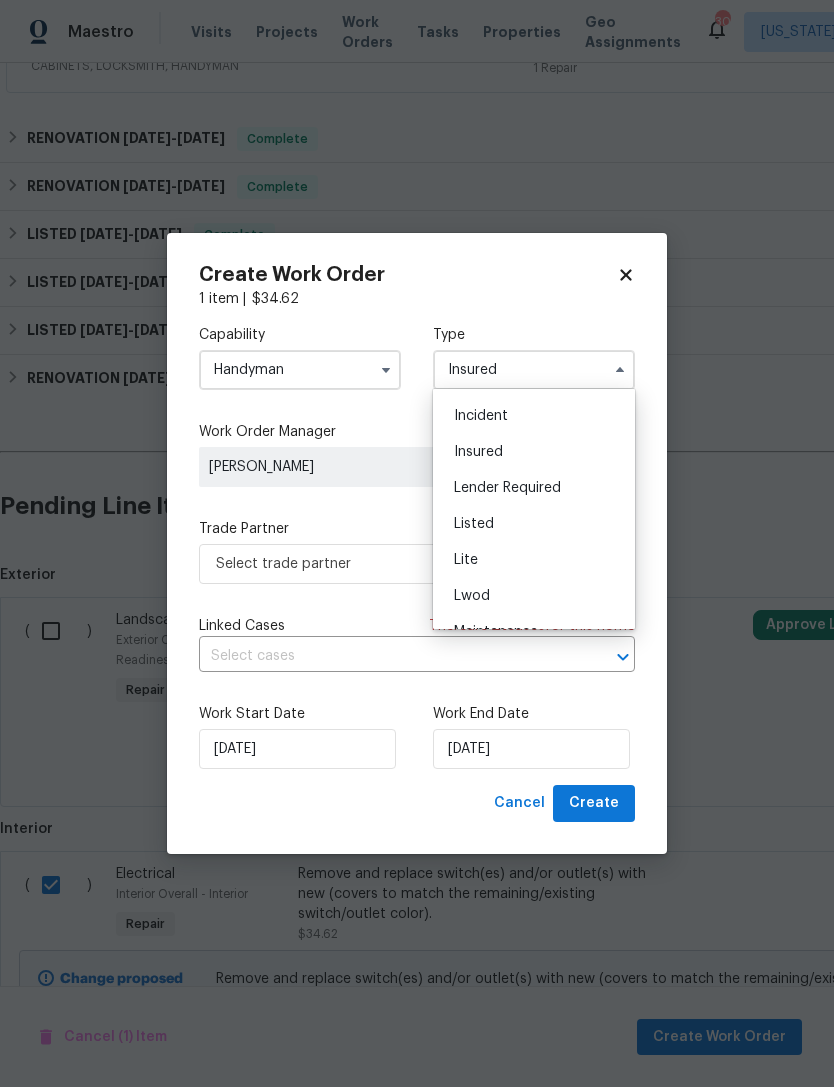 scroll, scrollTop: 123, scrollLeft: 0, axis: vertical 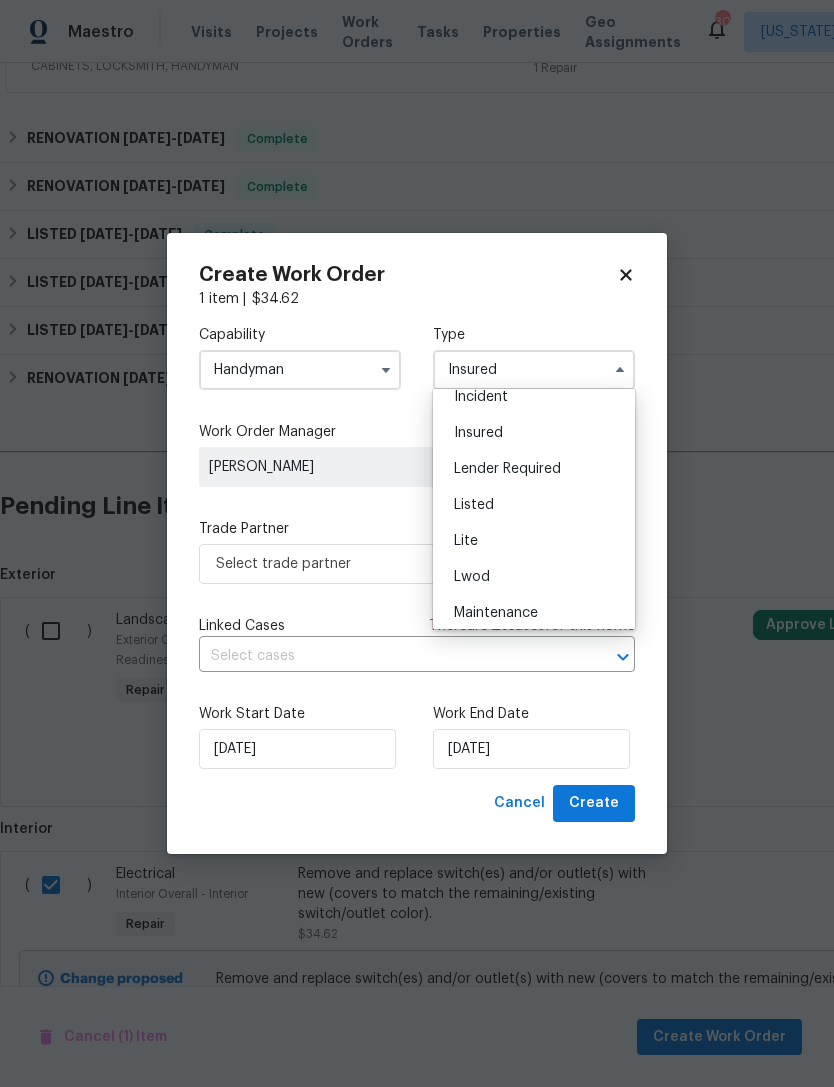click on "Listed" at bounding box center (534, 505) 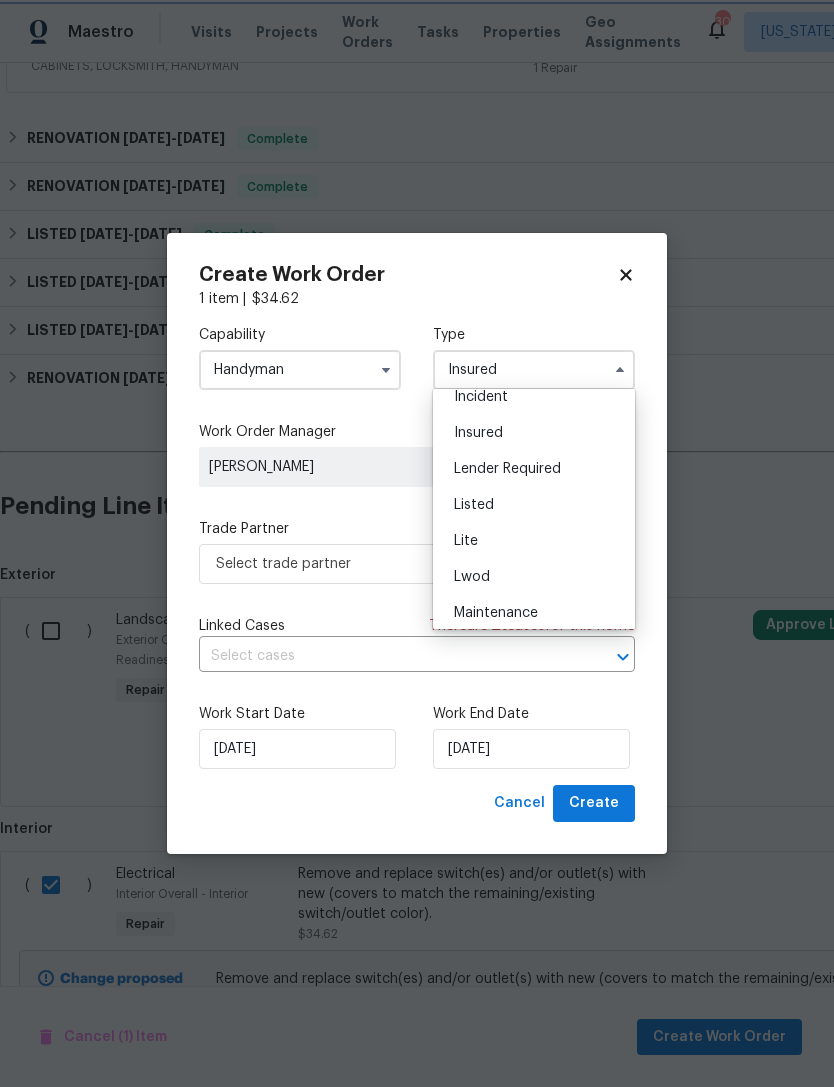 type on "Listed" 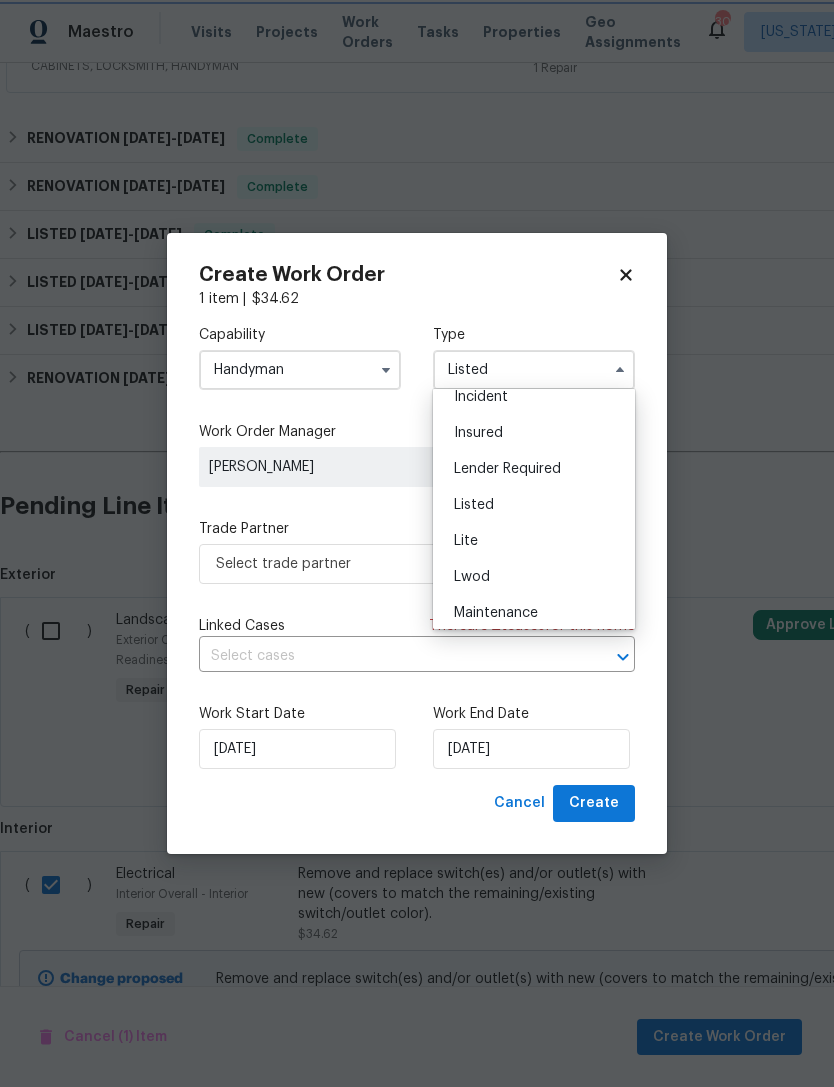 scroll, scrollTop: 0, scrollLeft: 0, axis: both 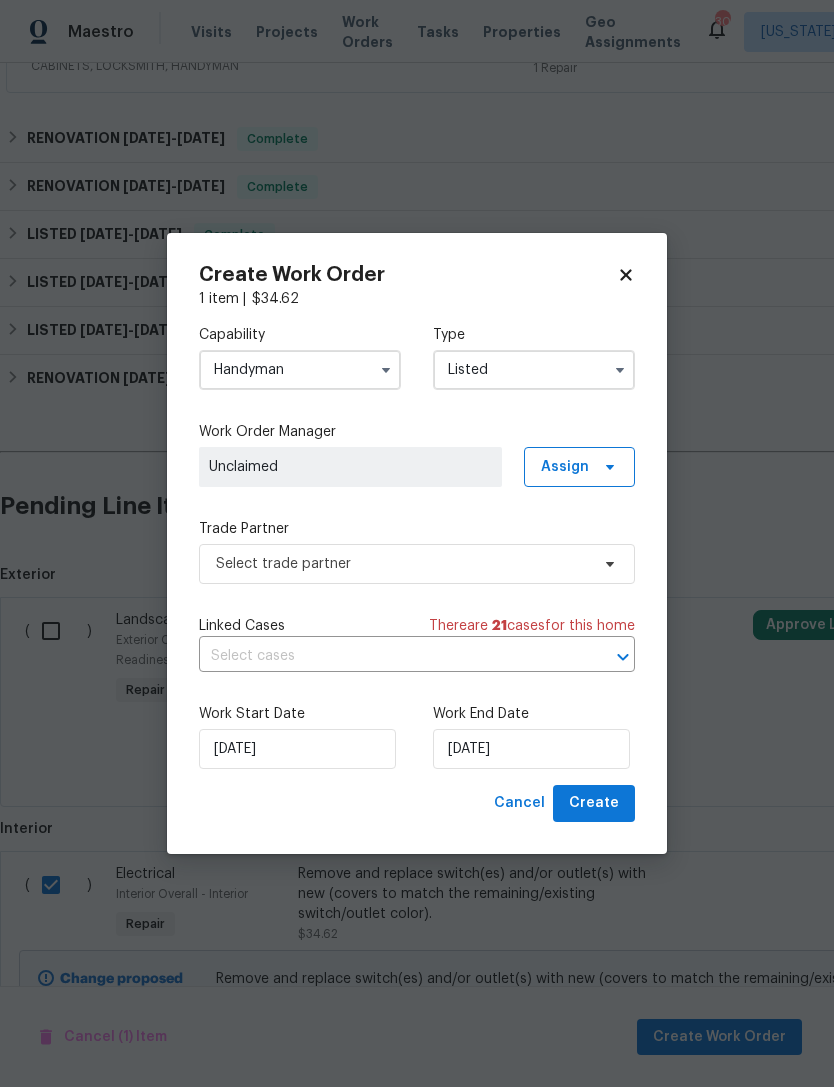 click on "Trade Partner   Select trade partner" at bounding box center [417, 551] 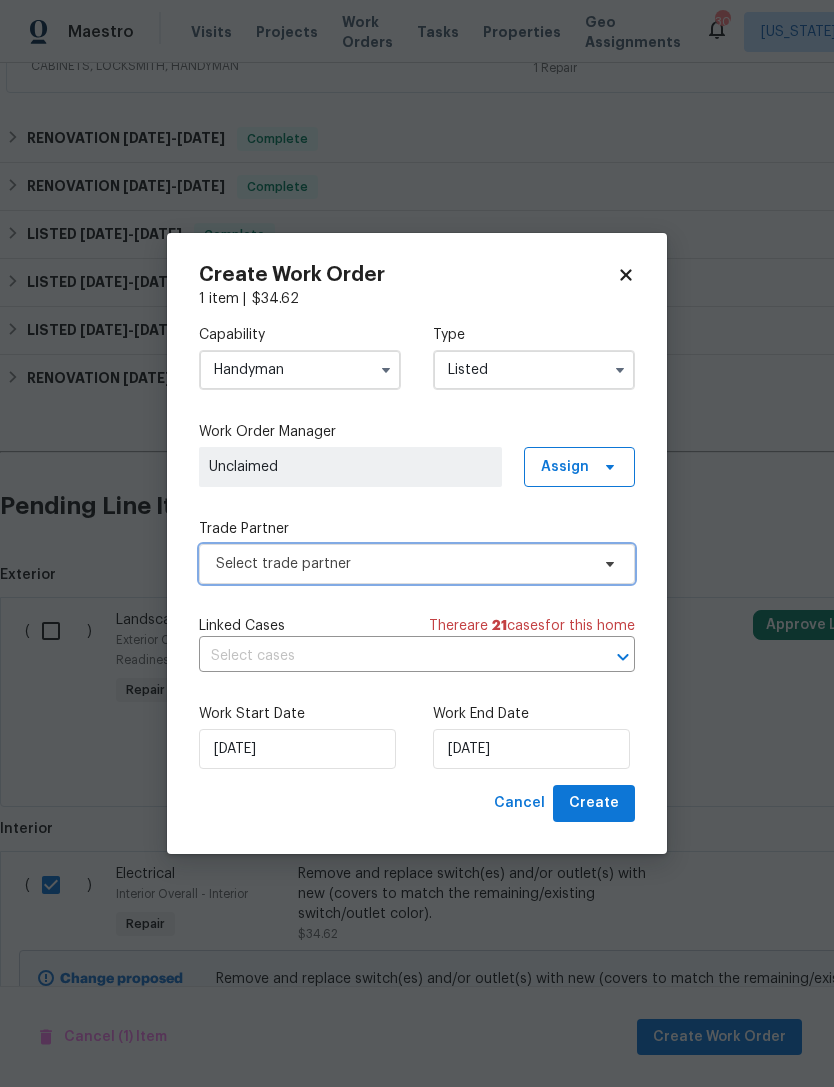 click on "Select trade partner" at bounding box center [417, 564] 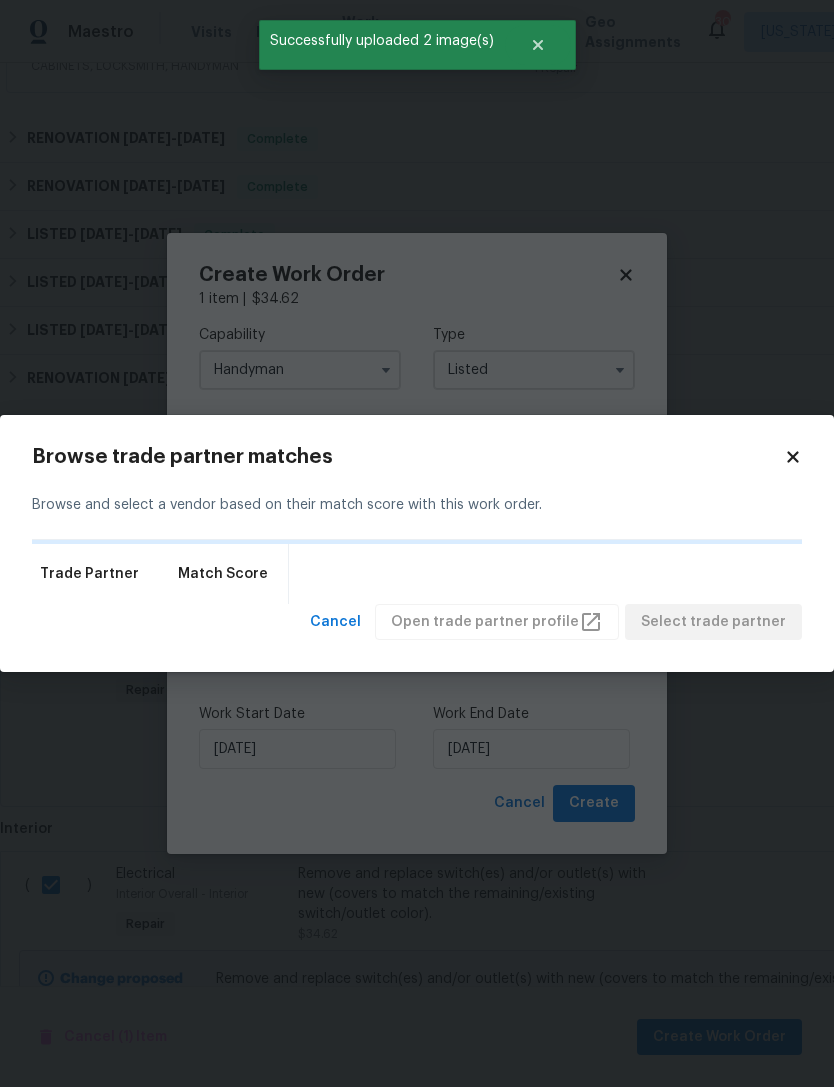 click 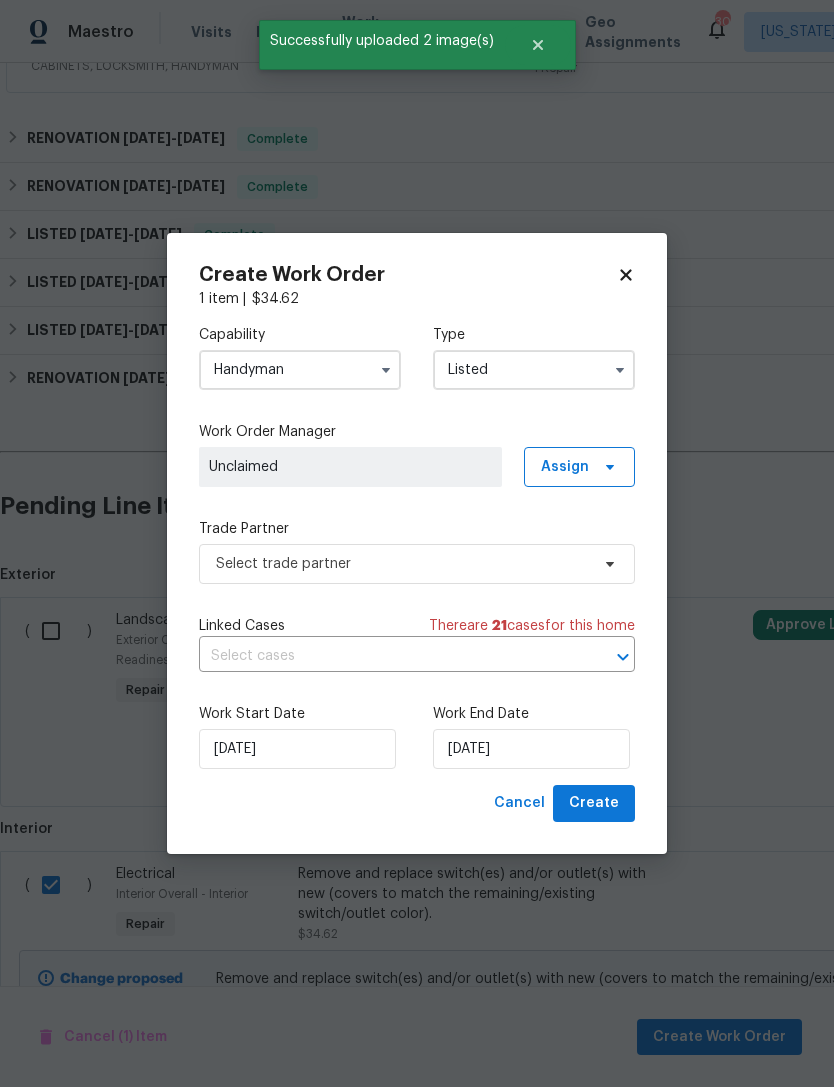 click on "Capability" at bounding box center [300, 335] 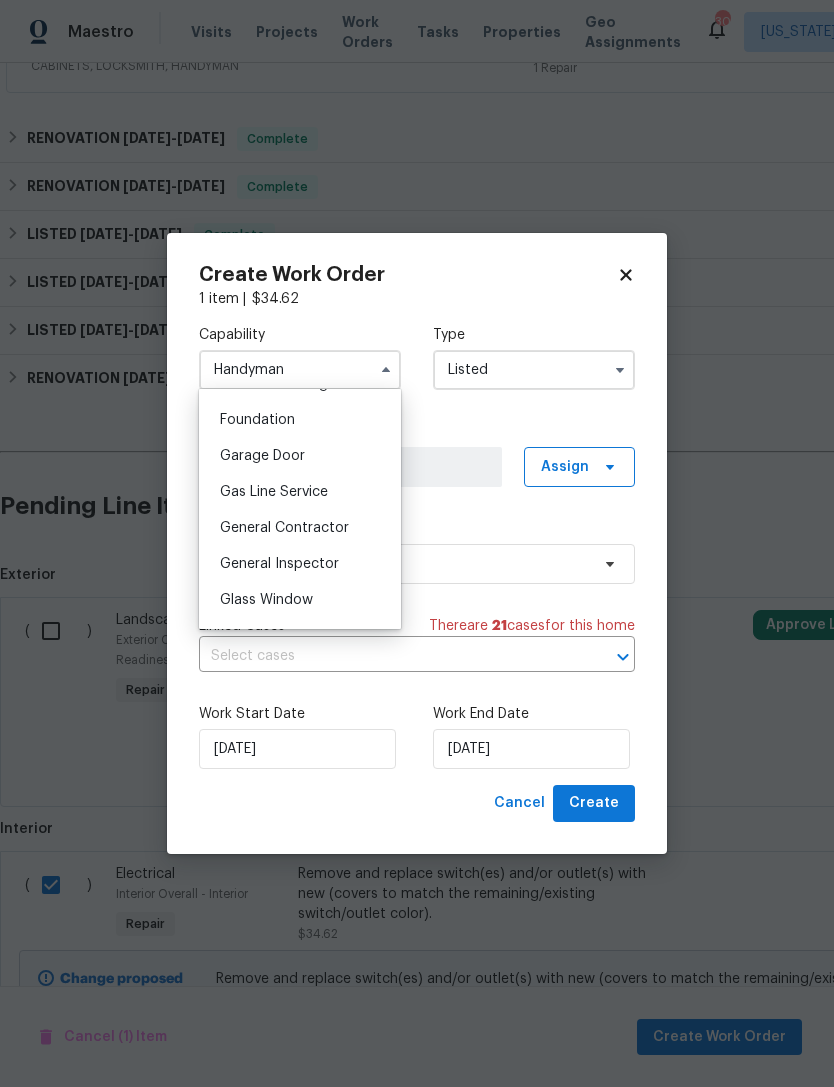 scroll, scrollTop: 841, scrollLeft: 0, axis: vertical 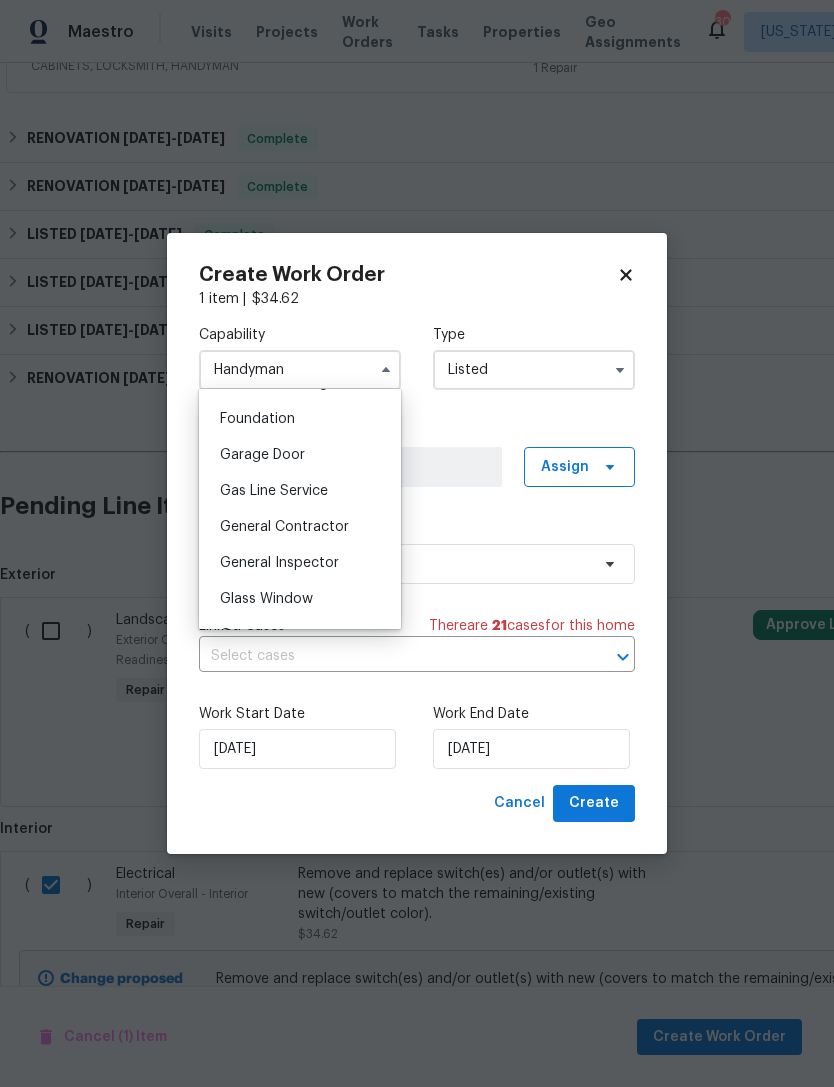 click on "Gas Line Service" at bounding box center (300, 491) 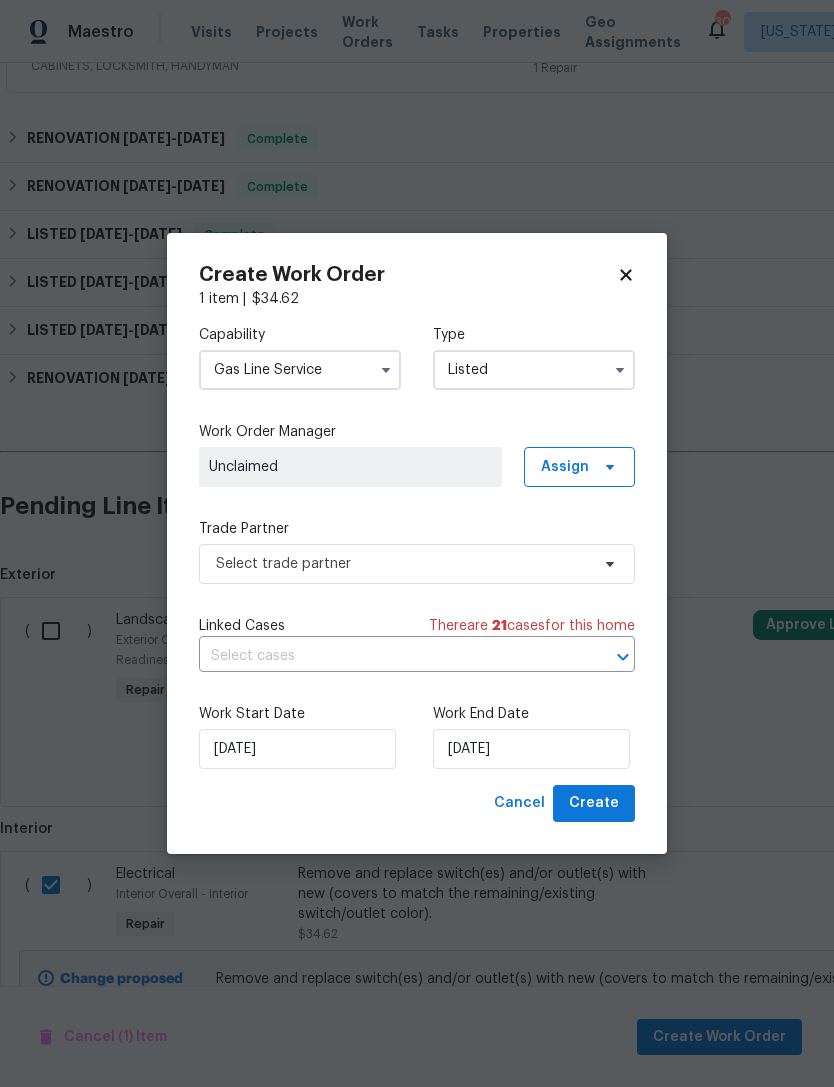 click on "Gas Line Service" at bounding box center [300, 370] 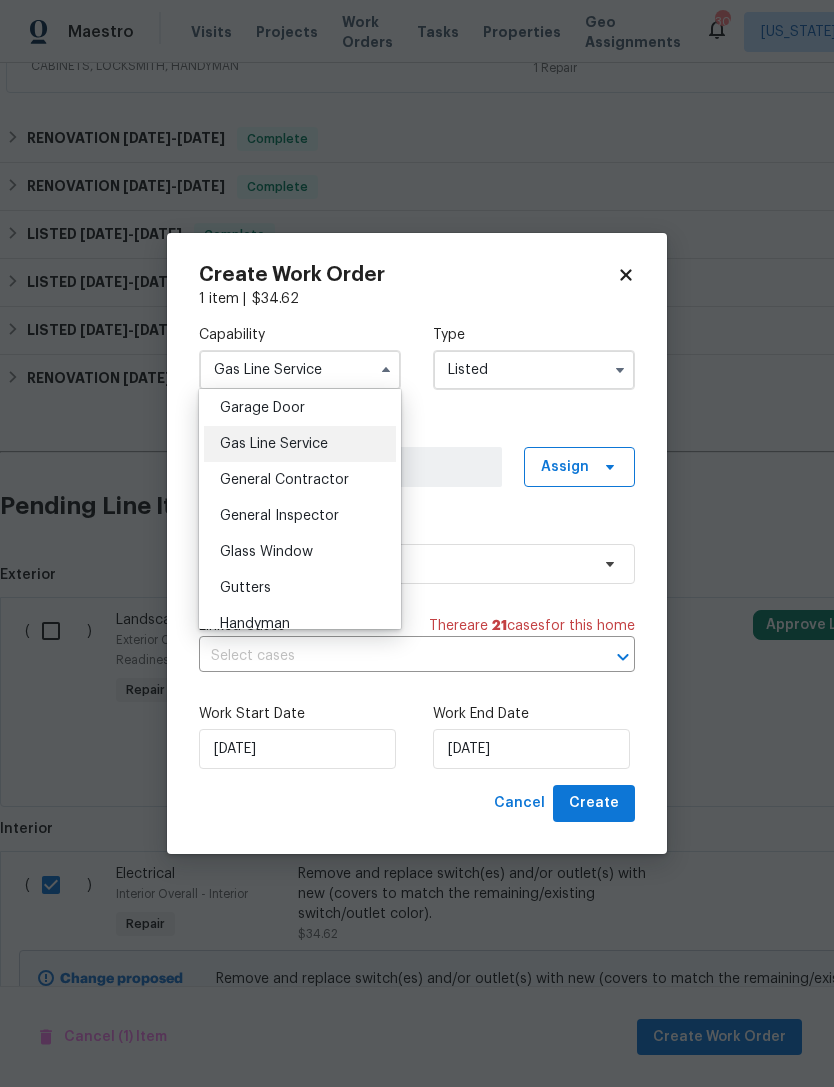 scroll, scrollTop: 897, scrollLeft: 0, axis: vertical 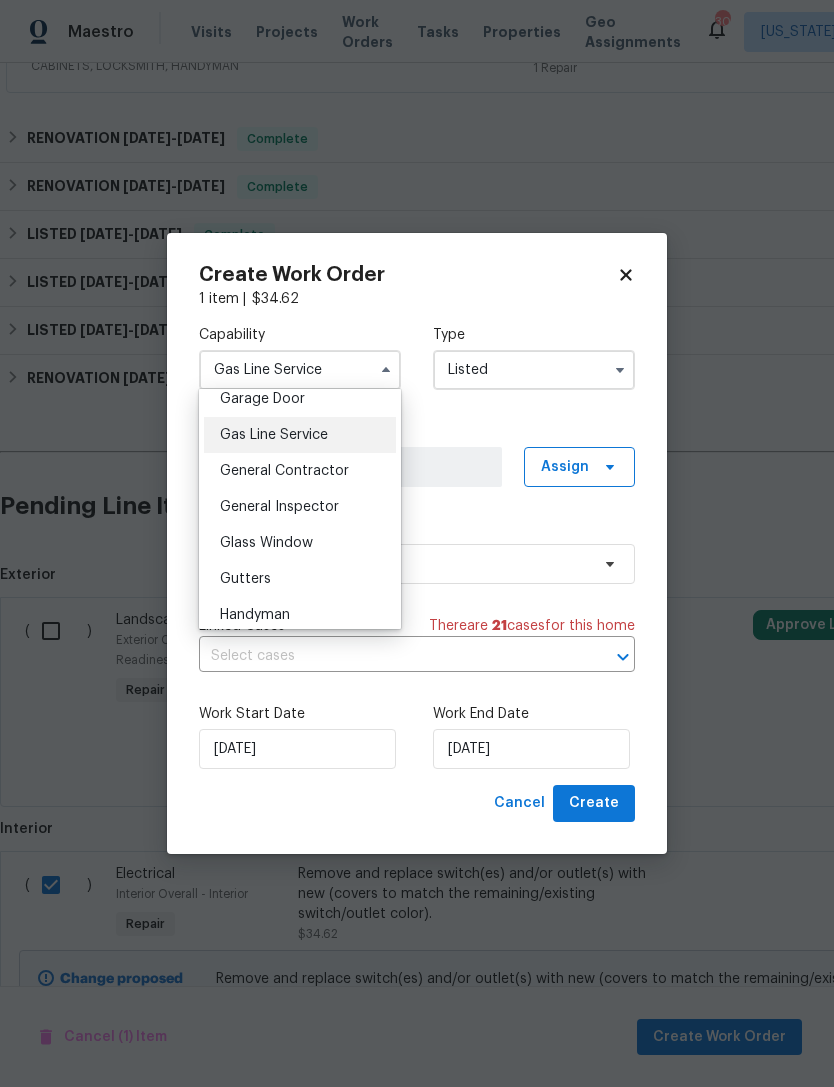 click on "General Contractor" at bounding box center (284, 471) 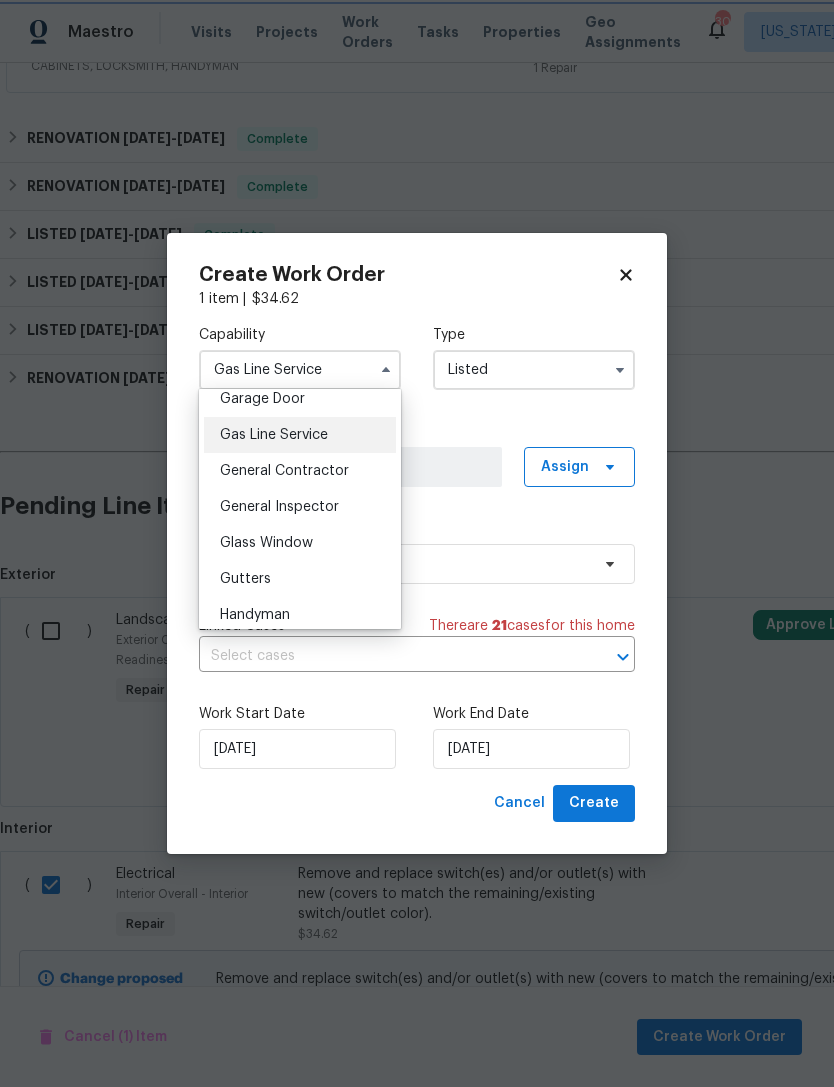type on "General Contractor" 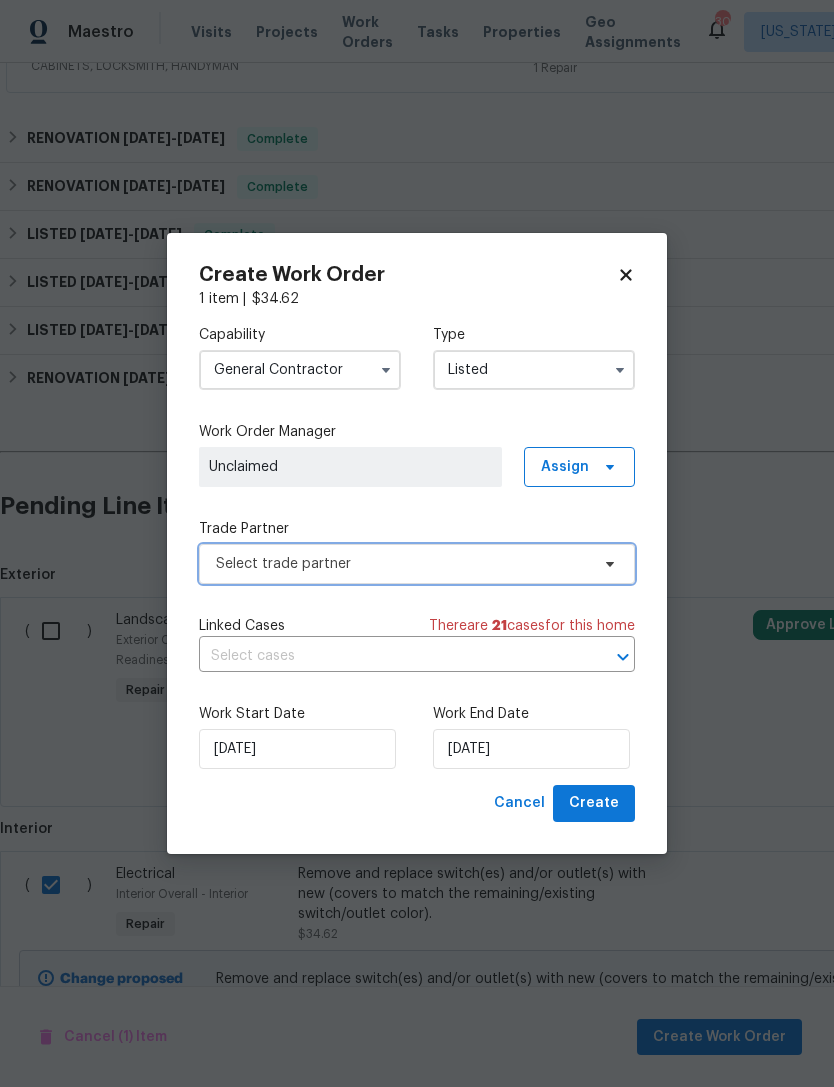 click on "Select trade partner" at bounding box center (417, 564) 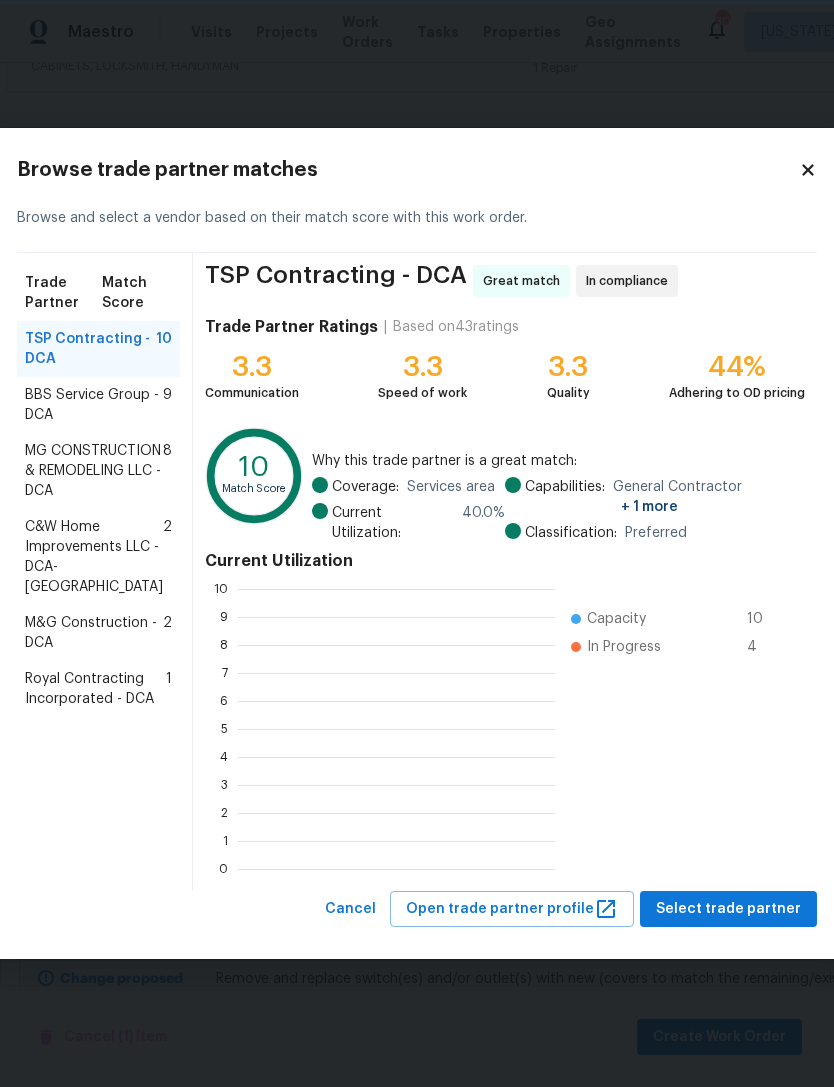 scroll, scrollTop: 2, scrollLeft: 2, axis: both 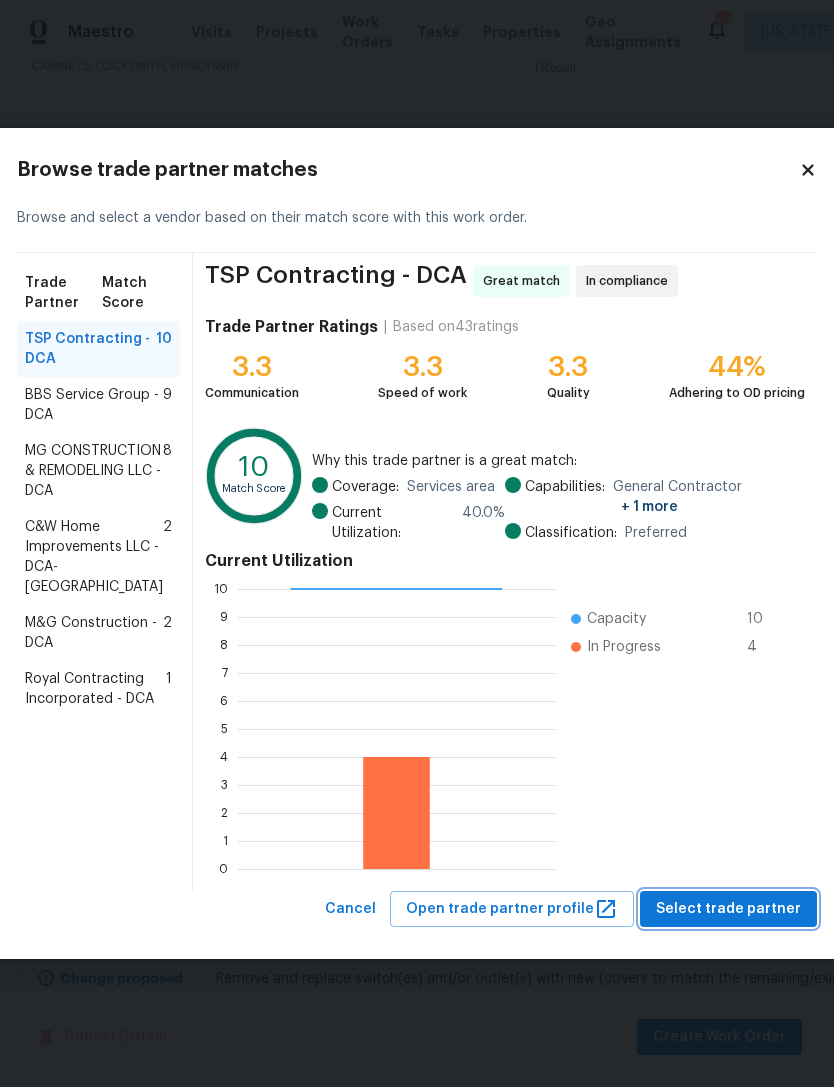 click on "Select trade partner" at bounding box center [728, 909] 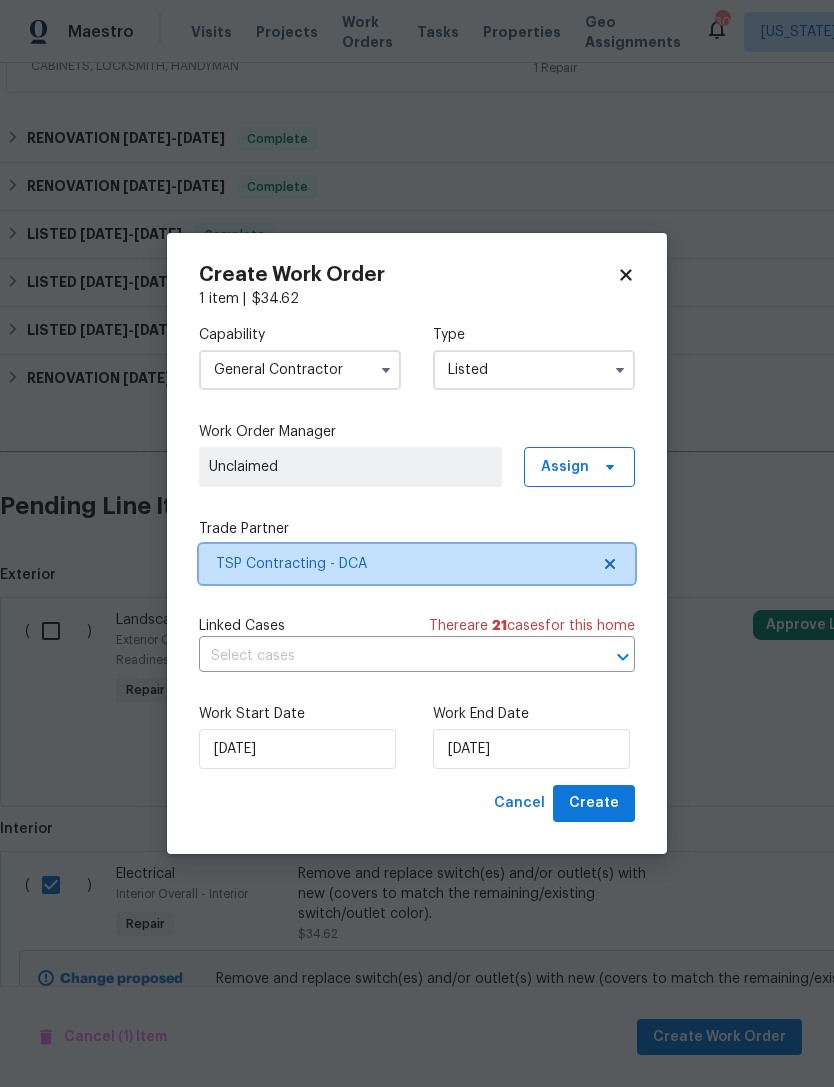 click 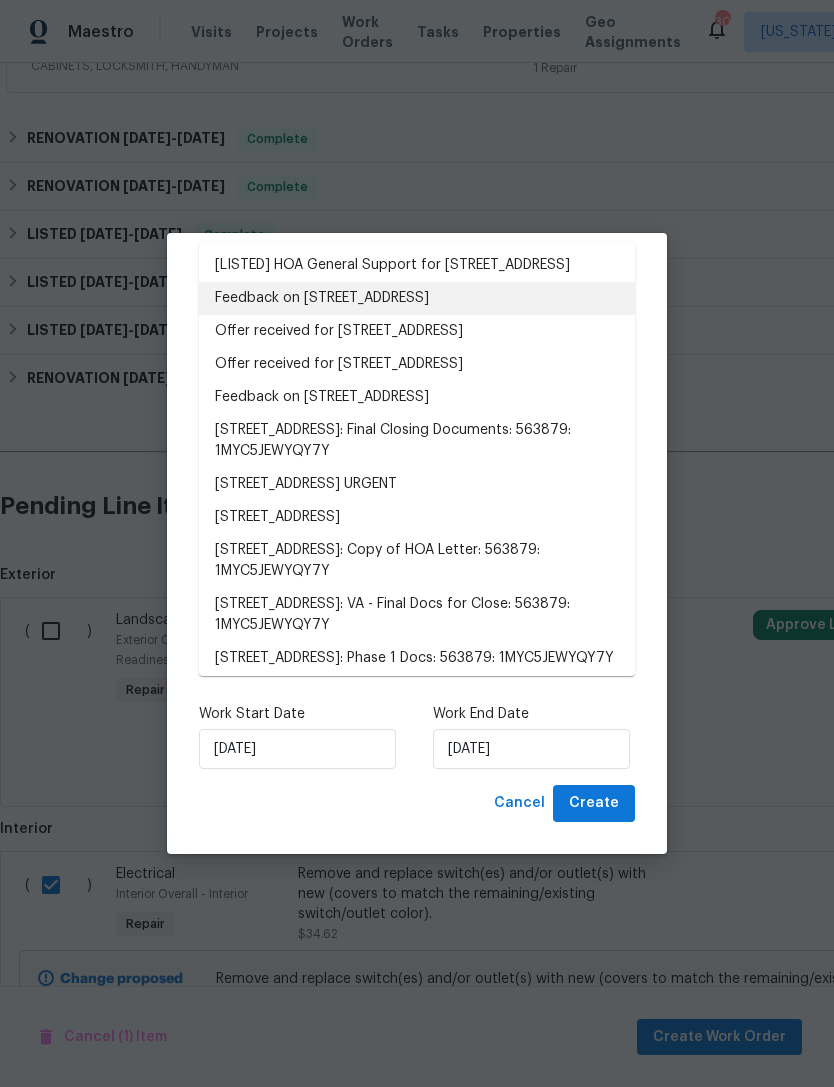 click on "Feedback on [STREET_ADDRESS]" at bounding box center (417, 298) 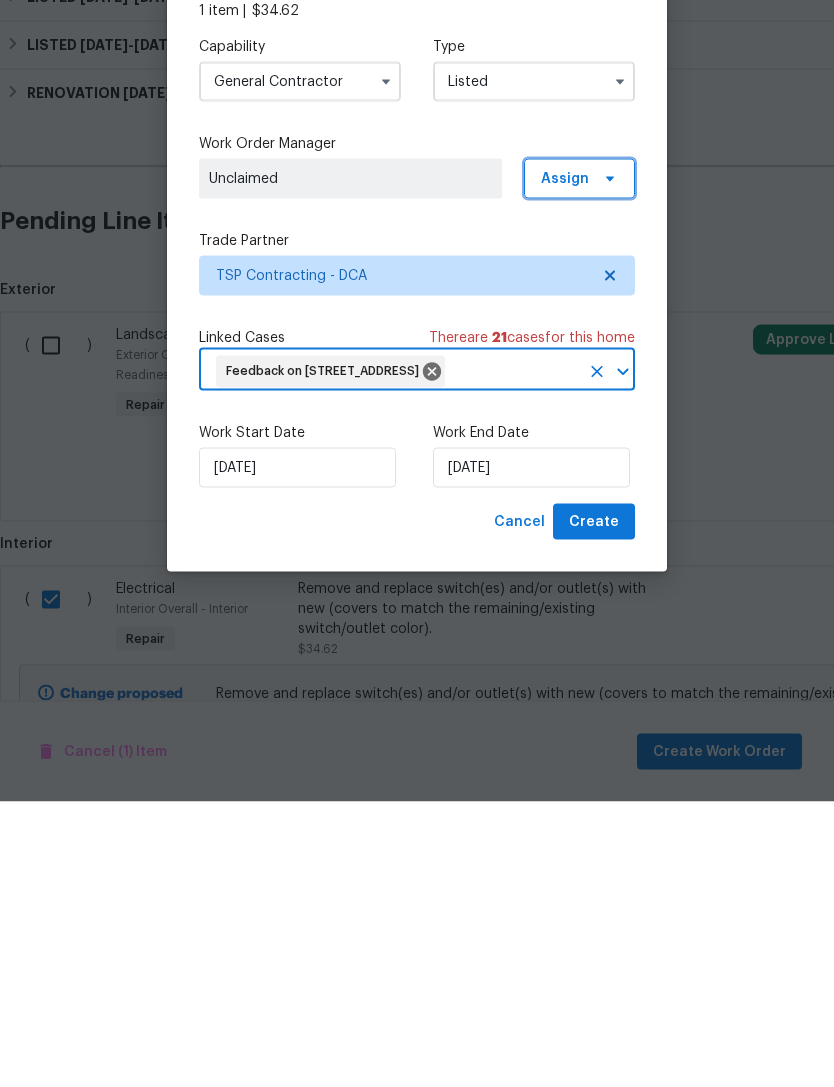 click on "Assign" at bounding box center [565, 464] 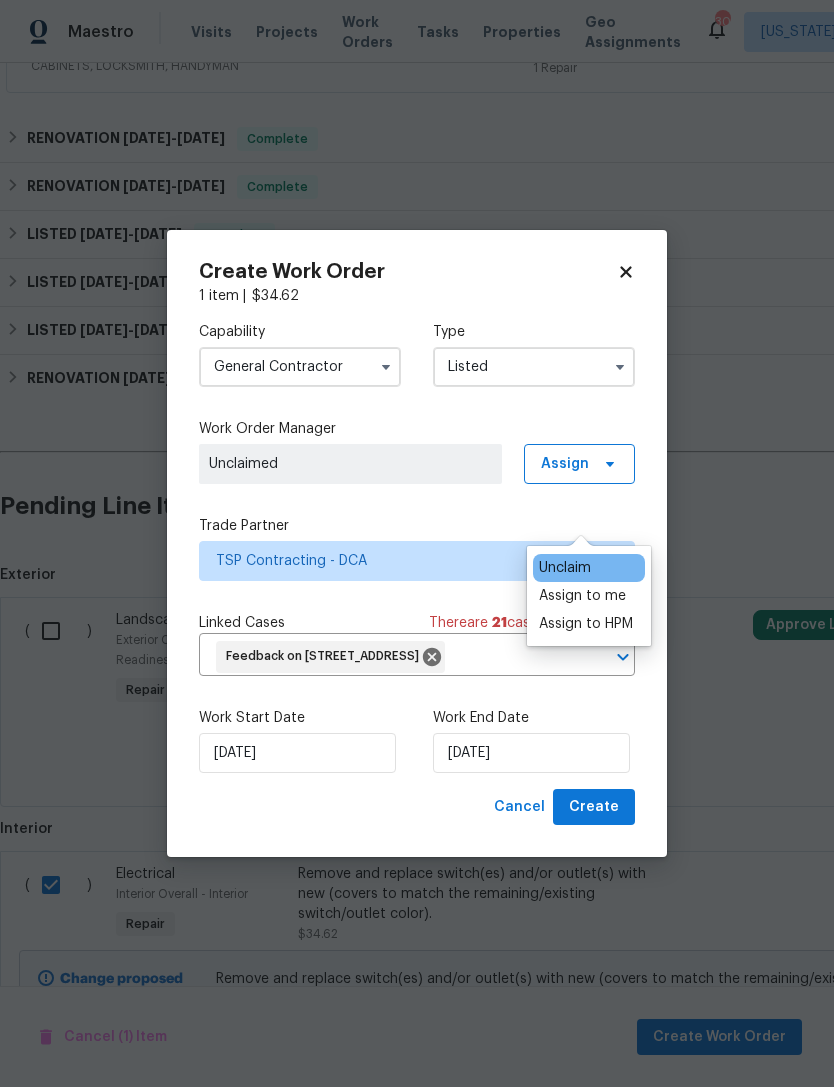 click on "Assign to me" at bounding box center (582, 596) 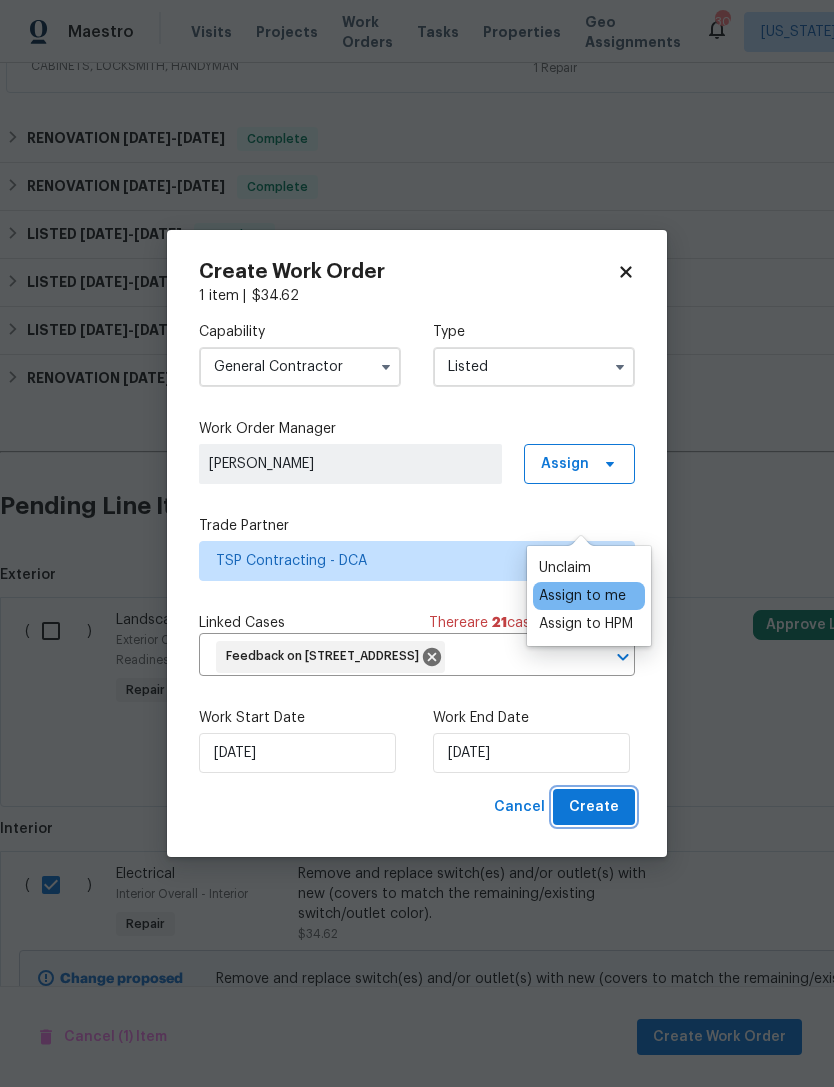 click on "Create" at bounding box center (594, 807) 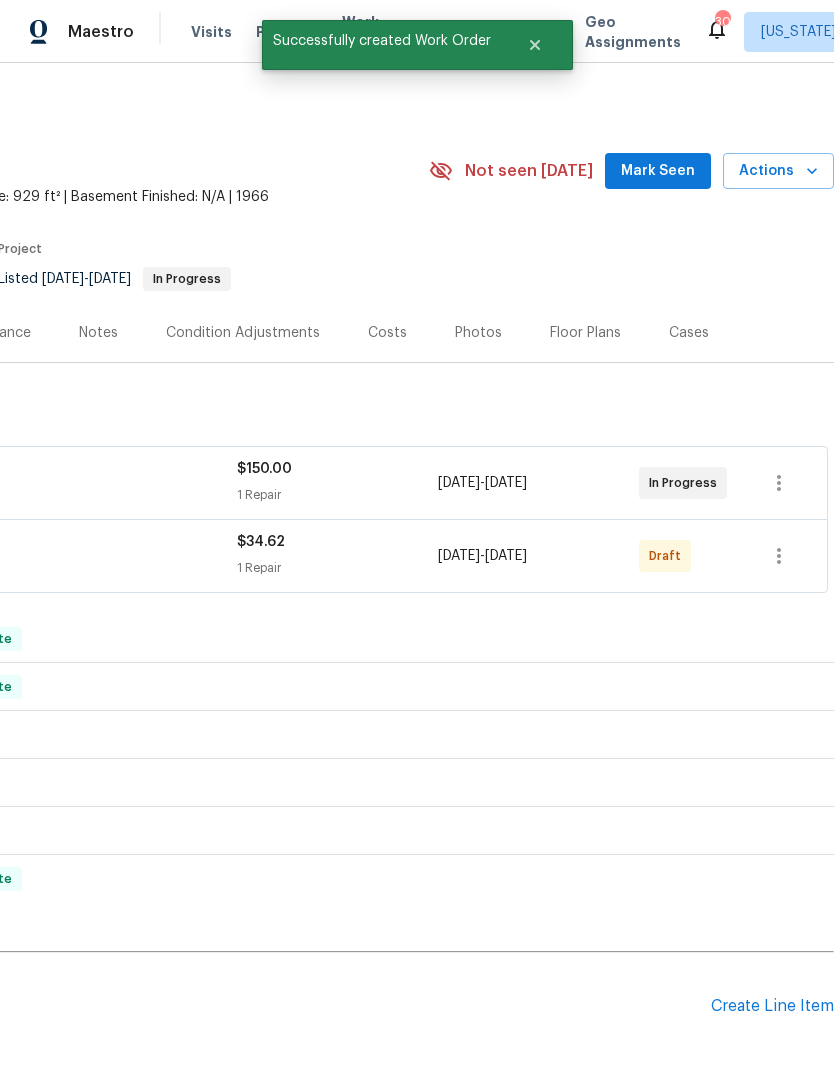 scroll, scrollTop: 0, scrollLeft: 296, axis: horizontal 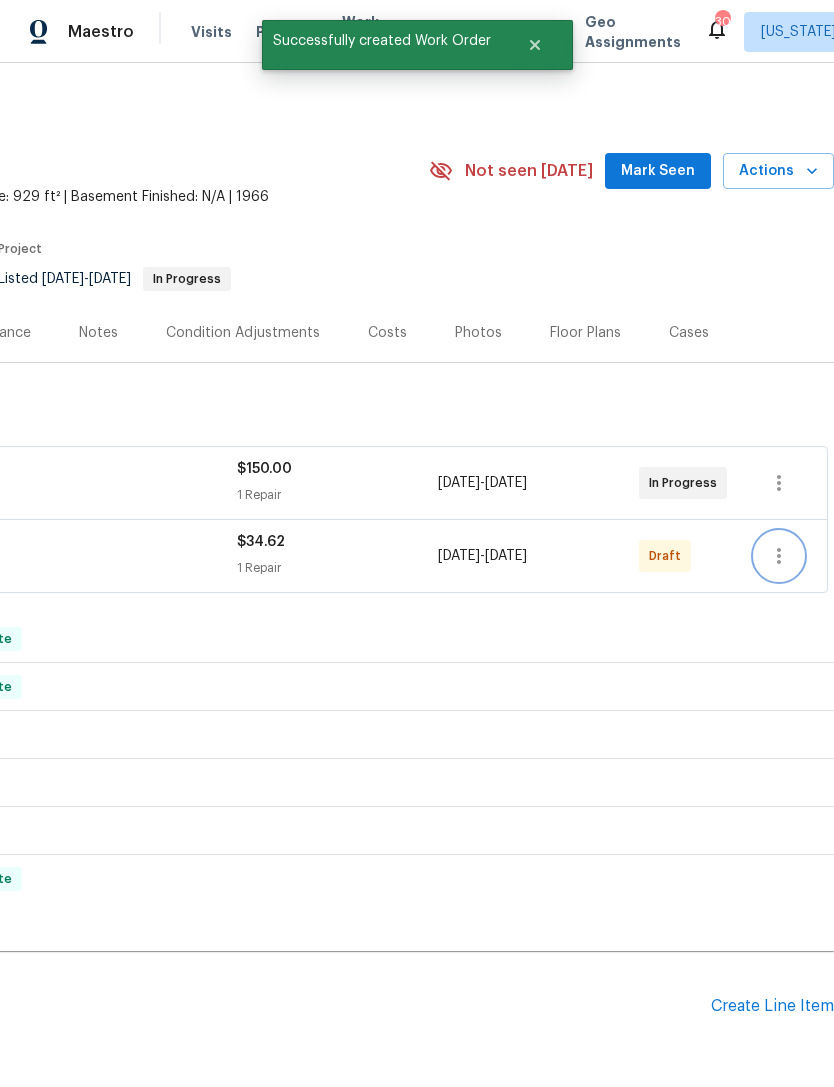click 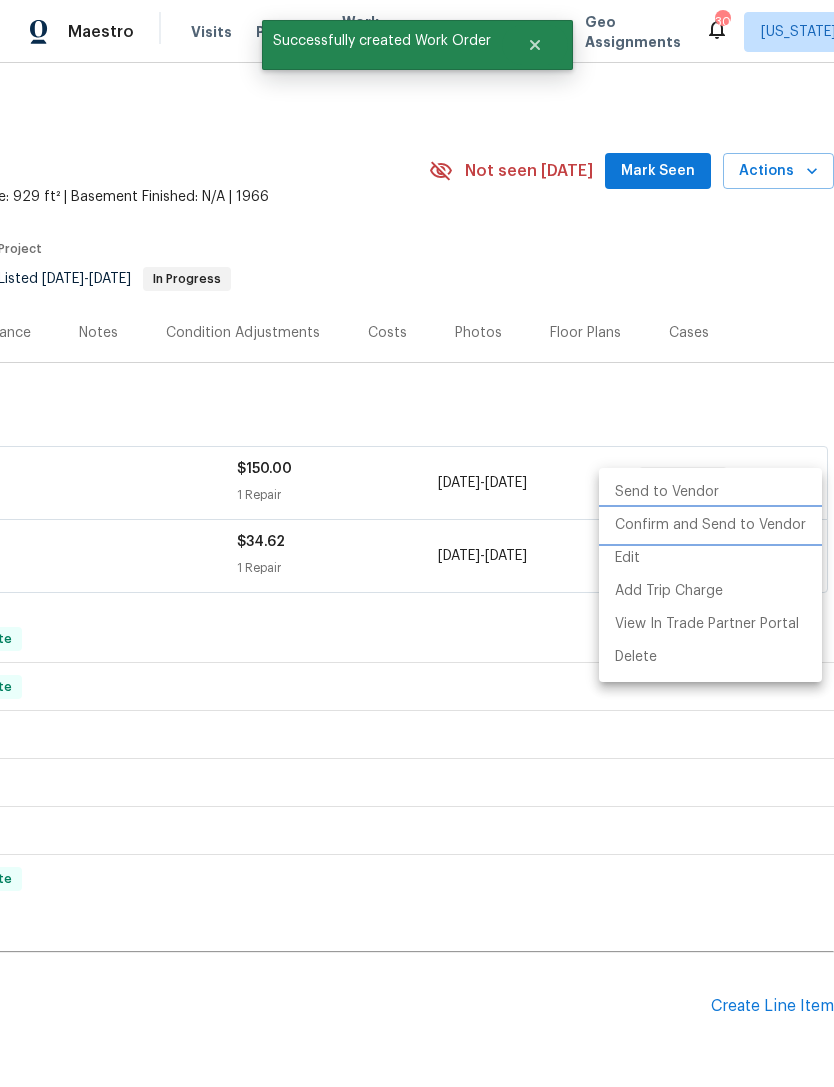 click on "Confirm and Send to Vendor" at bounding box center [710, 525] 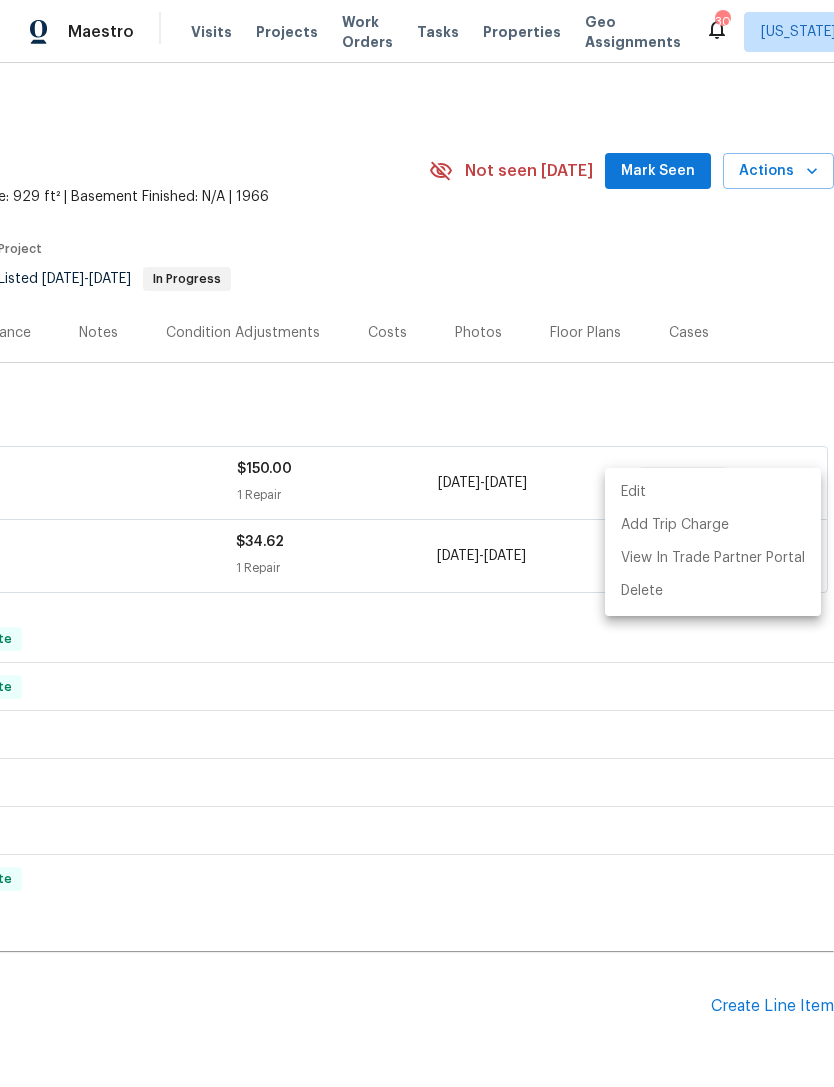 click at bounding box center [417, 543] 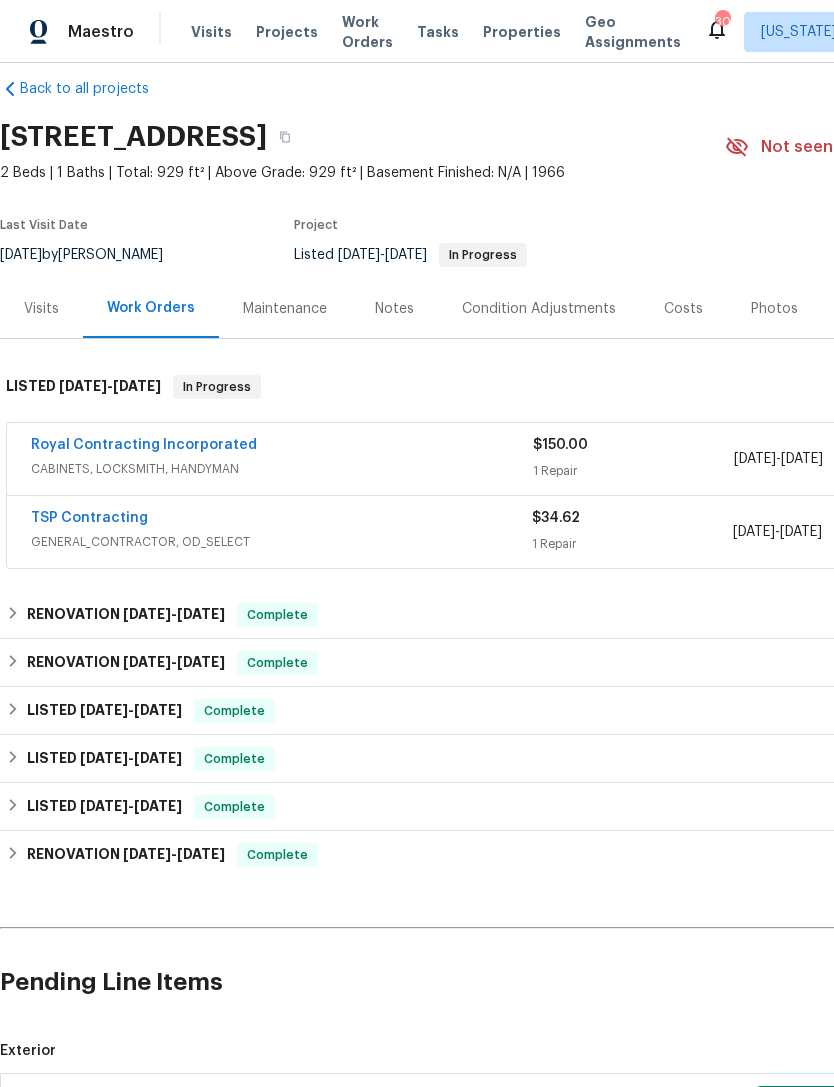 scroll, scrollTop: 24, scrollLeft: 0, axis: vertical 